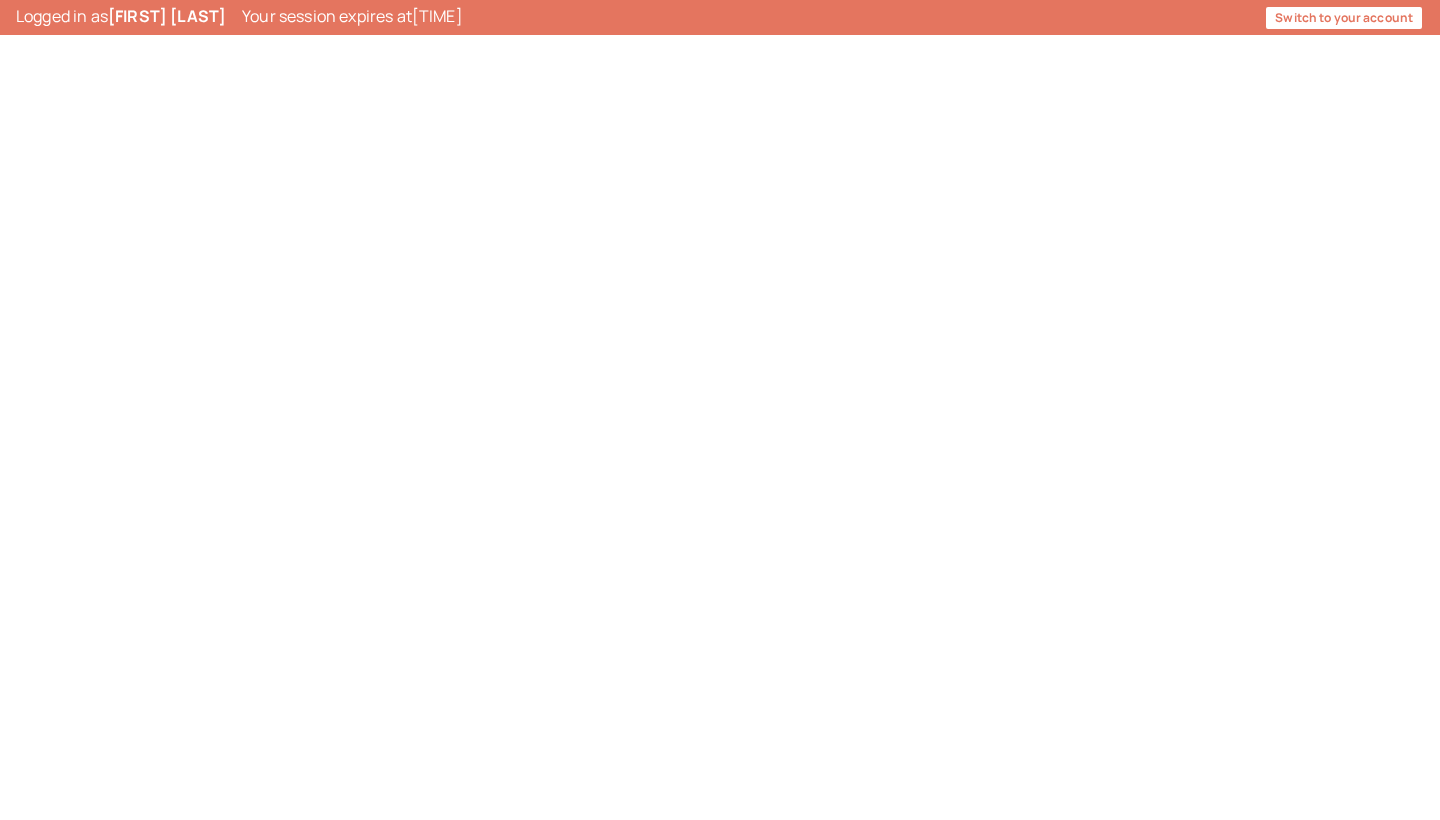 scroll, scrollTop: 0, scrollLeft: 0, axis: both 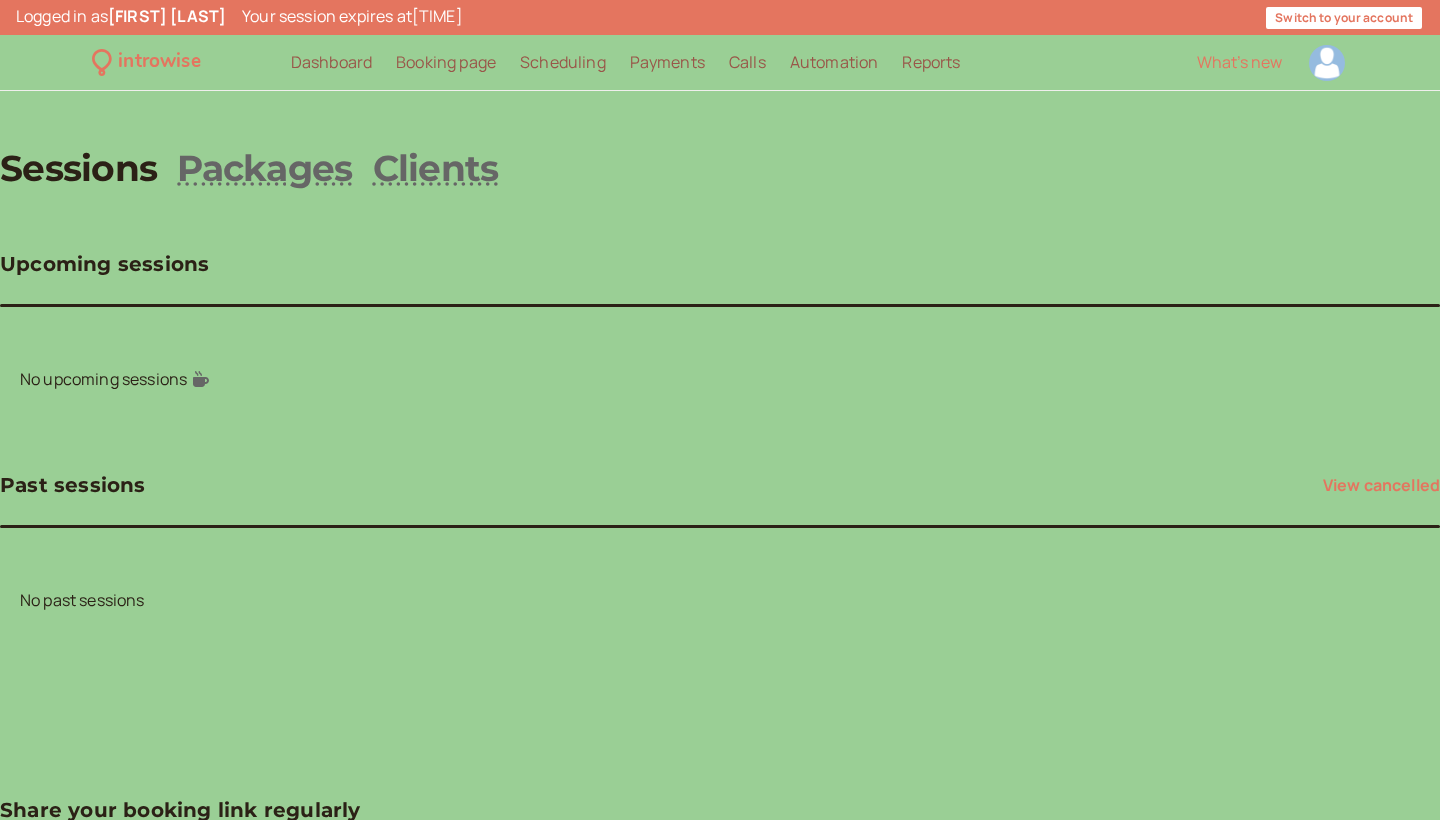 click at bounding box center (1327, 63) 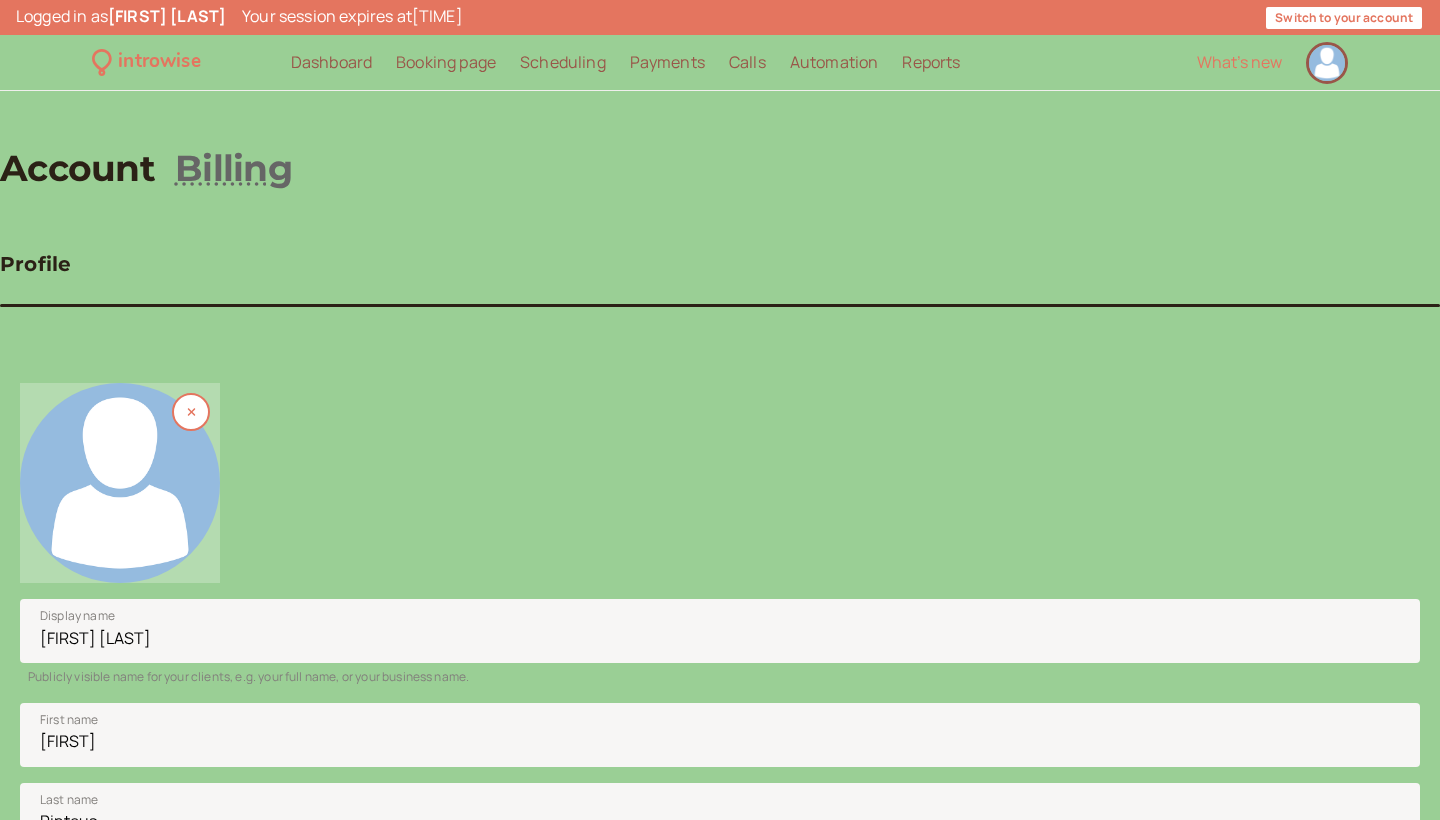 click at bounding box center [120, 483] 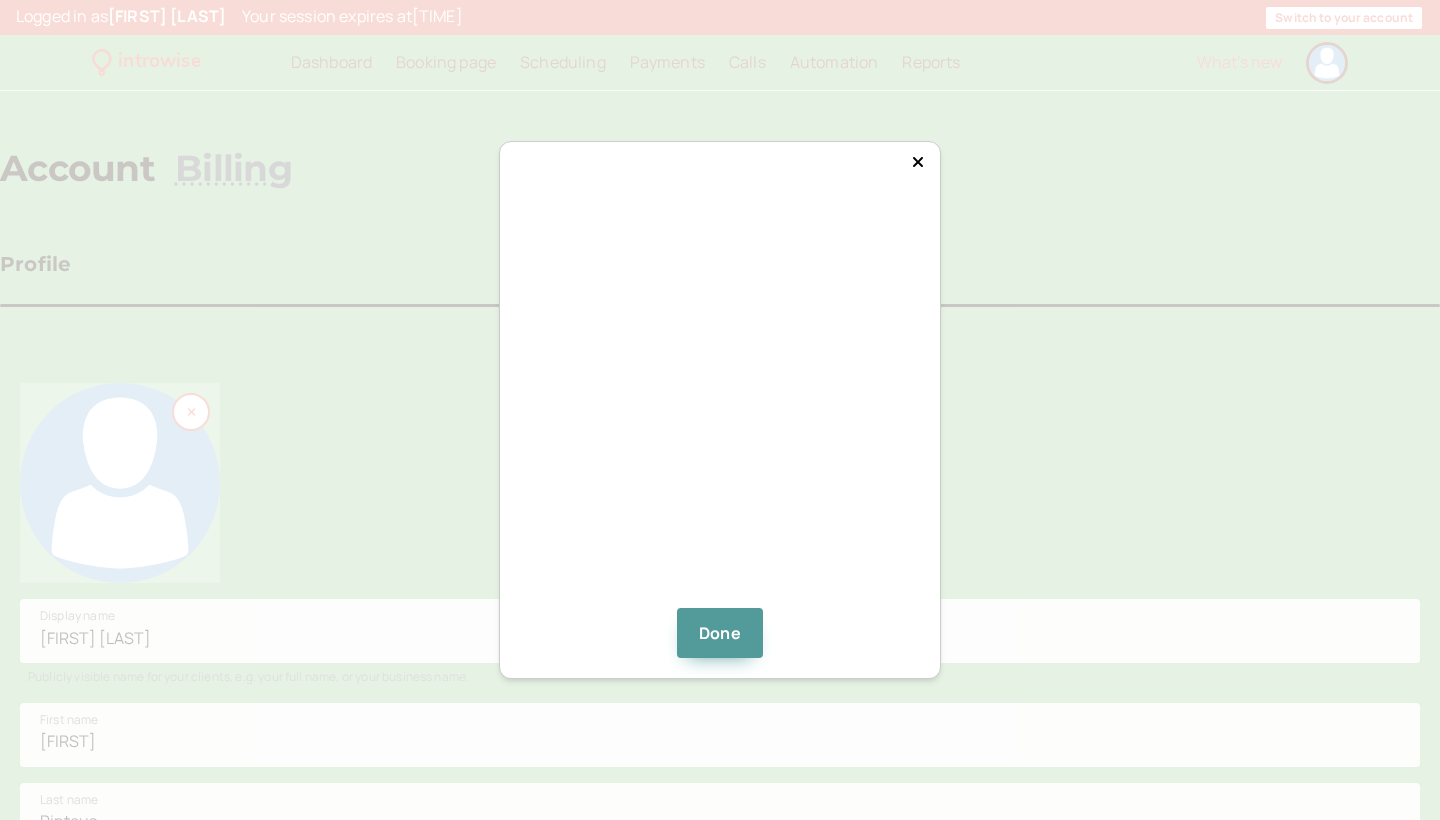 click at bounding box center [720, 408] 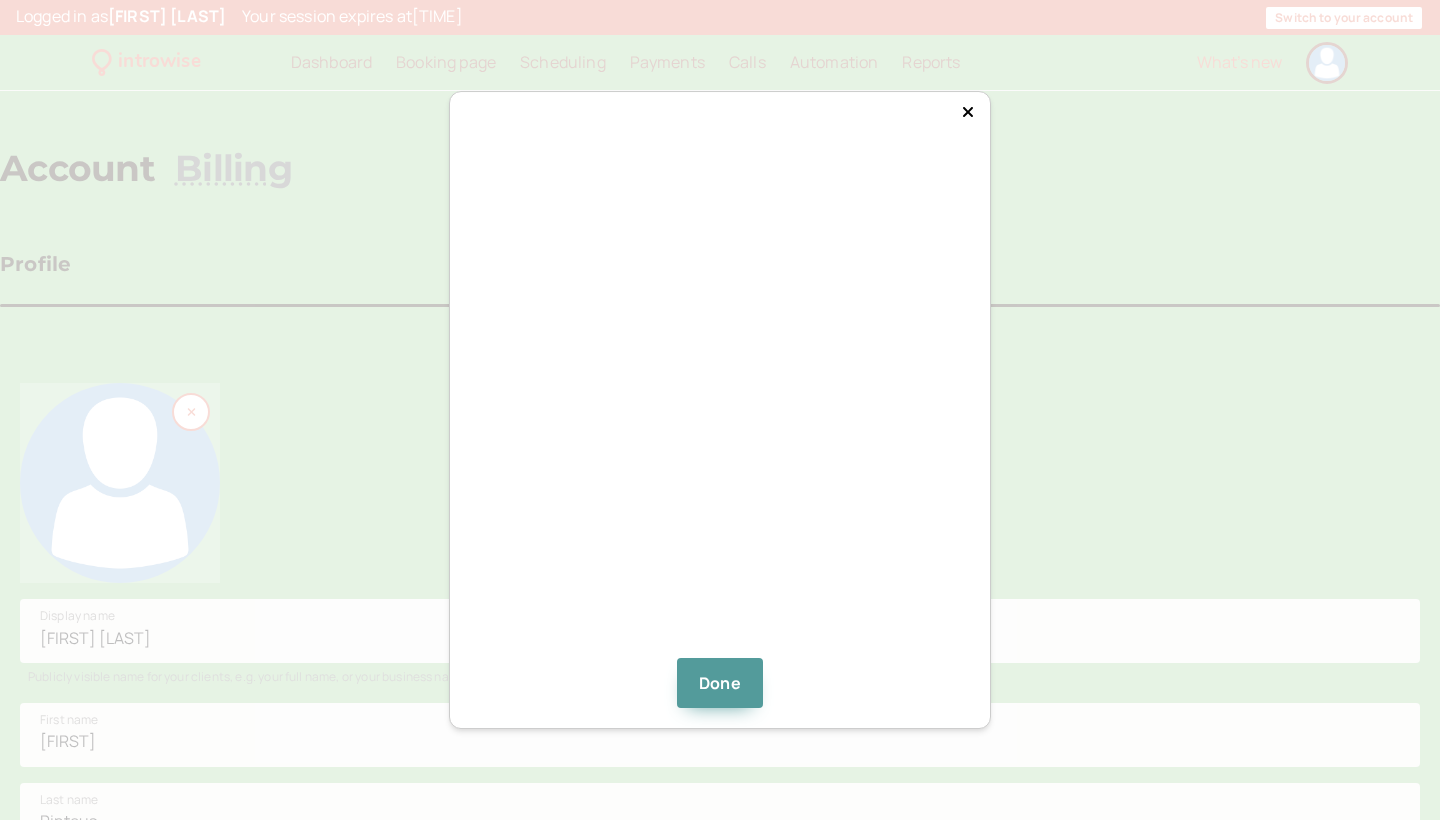 click on "Done" at bounding box center [720, 410] 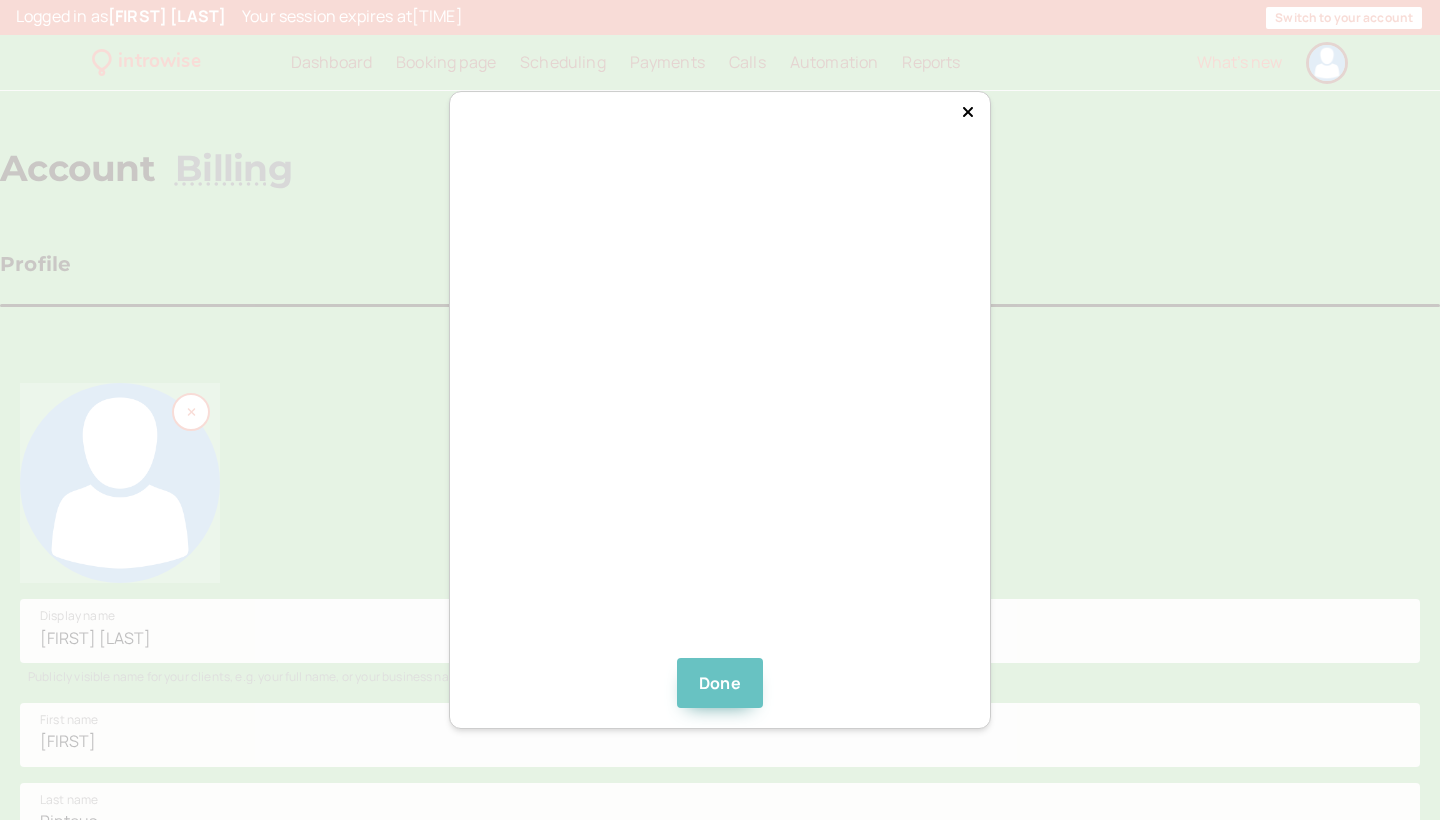 click on "Done" at bounding box center (720, 683) 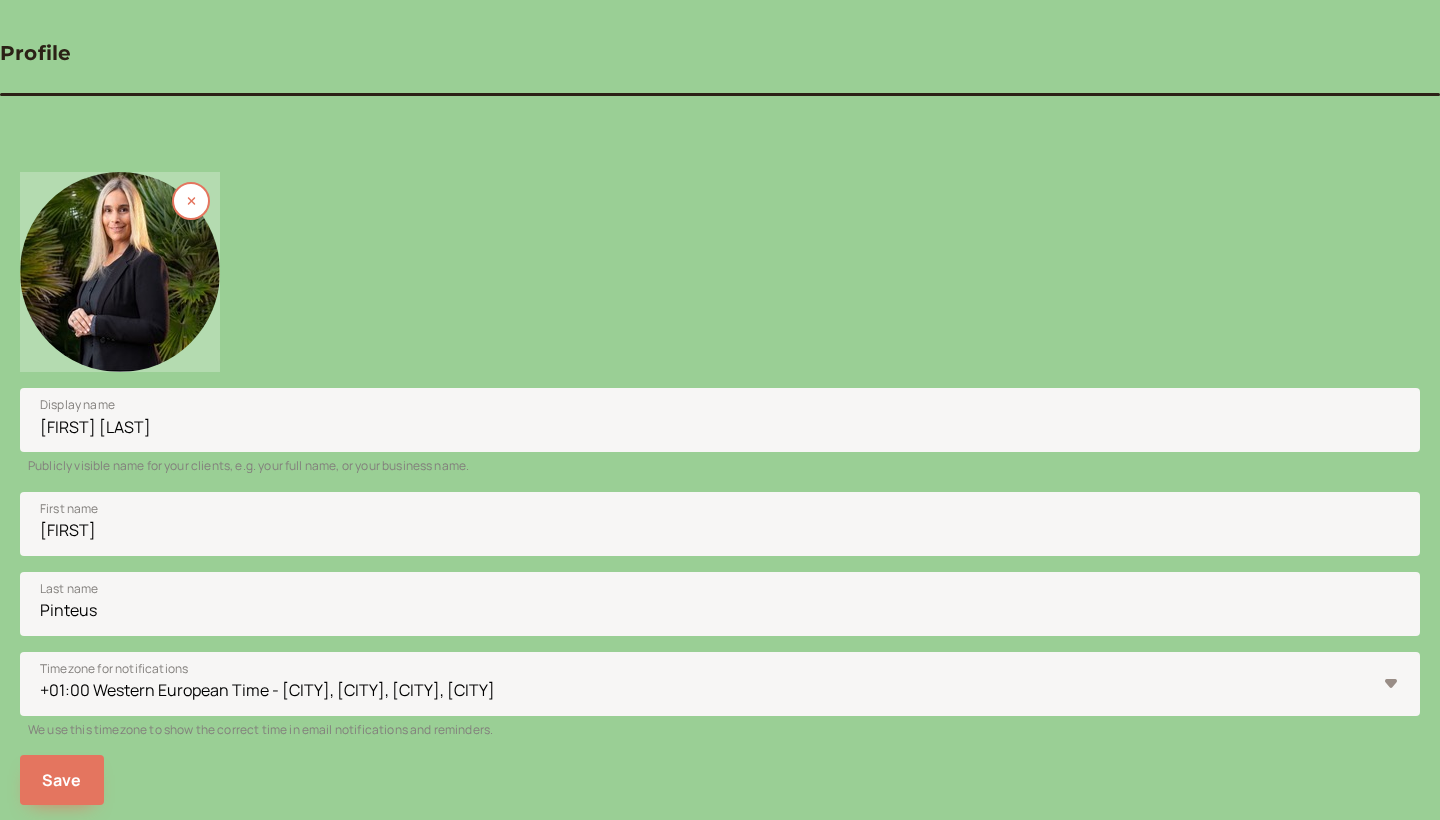 scroll, scrollTop: 248, scrollLeft: 0, axis: vertical 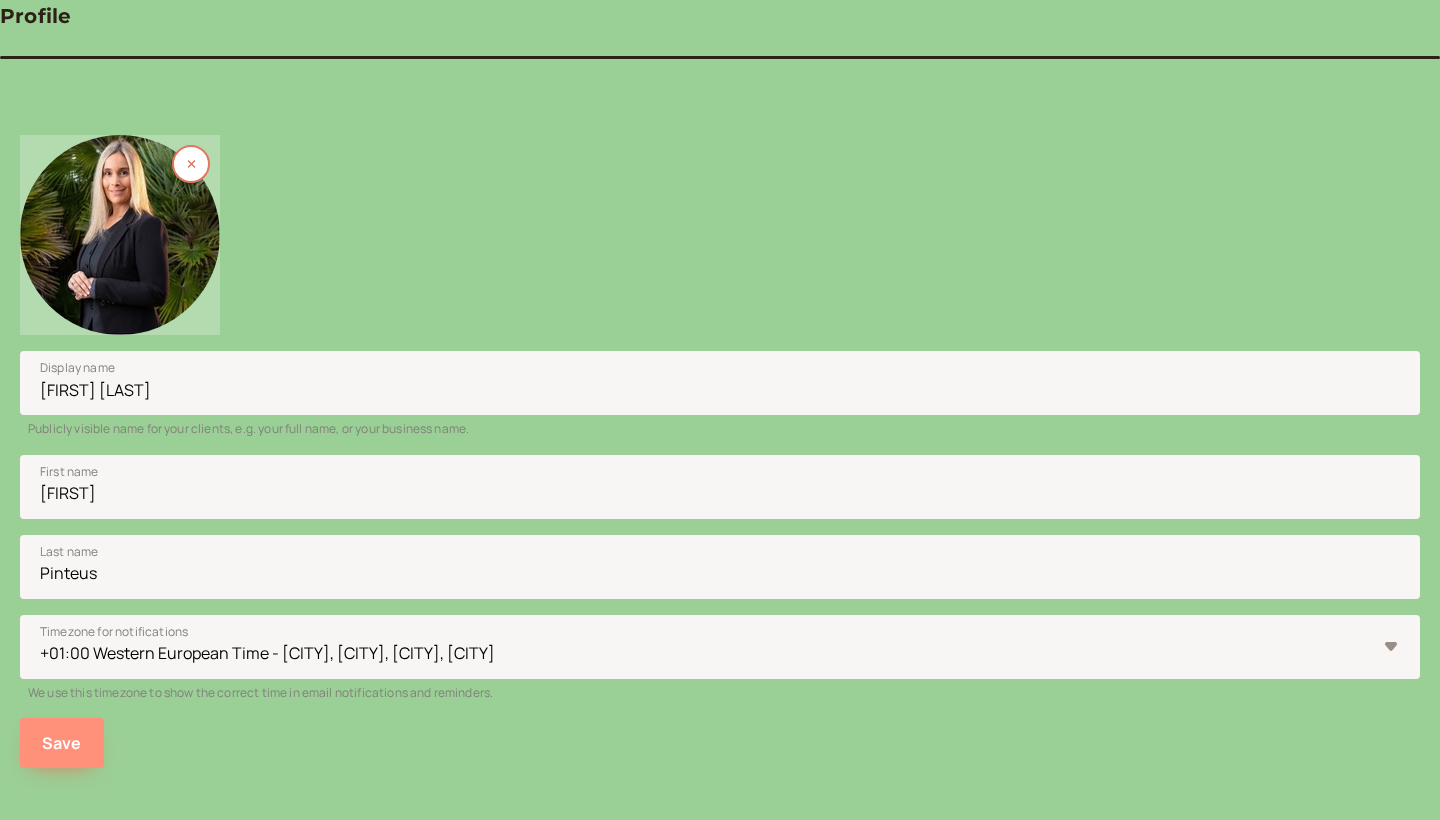 click on "Save" at bounding box center [62, 743] 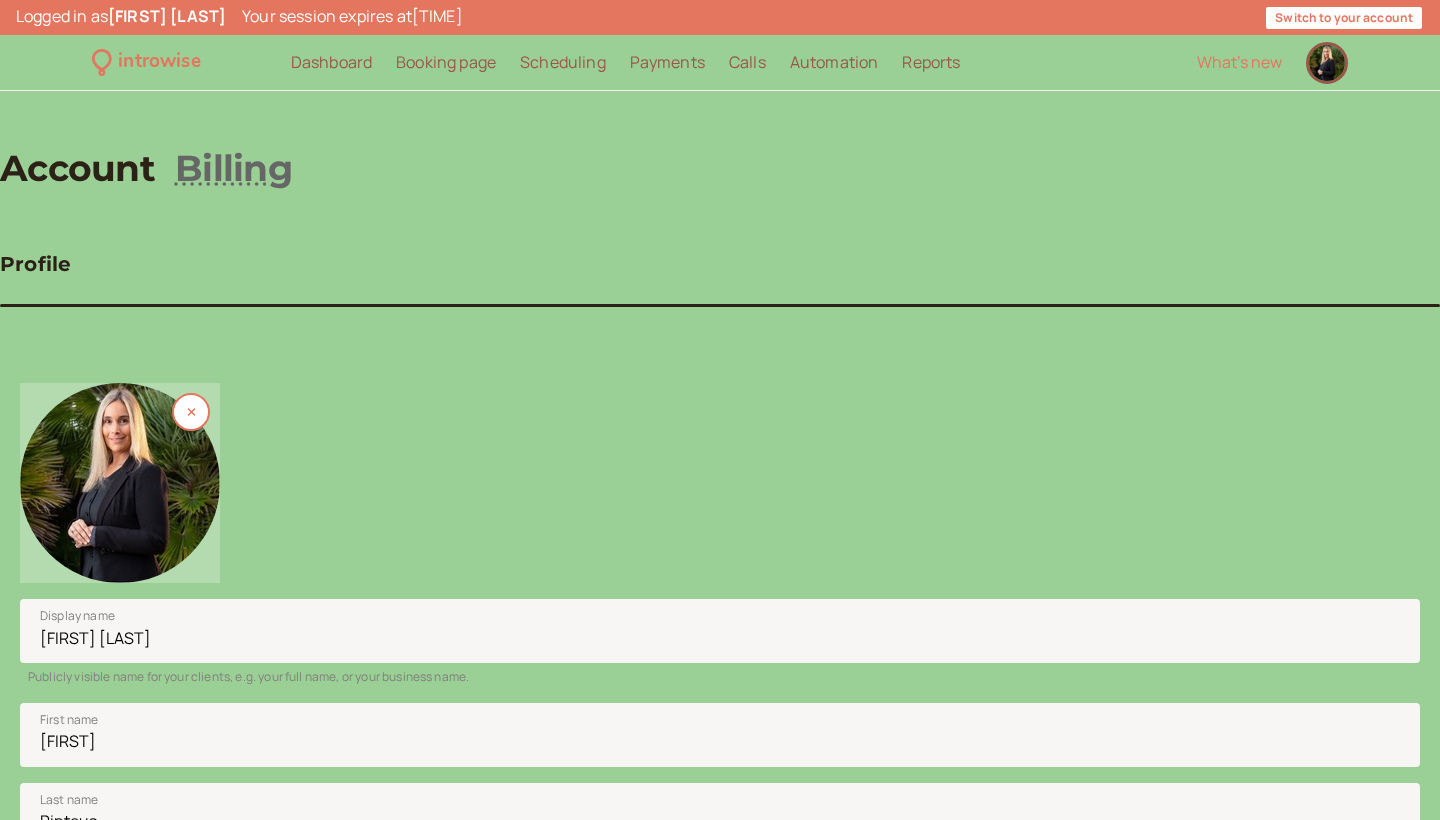 scroll, scrollTop: 0, scrollLeft: 0, axis: both 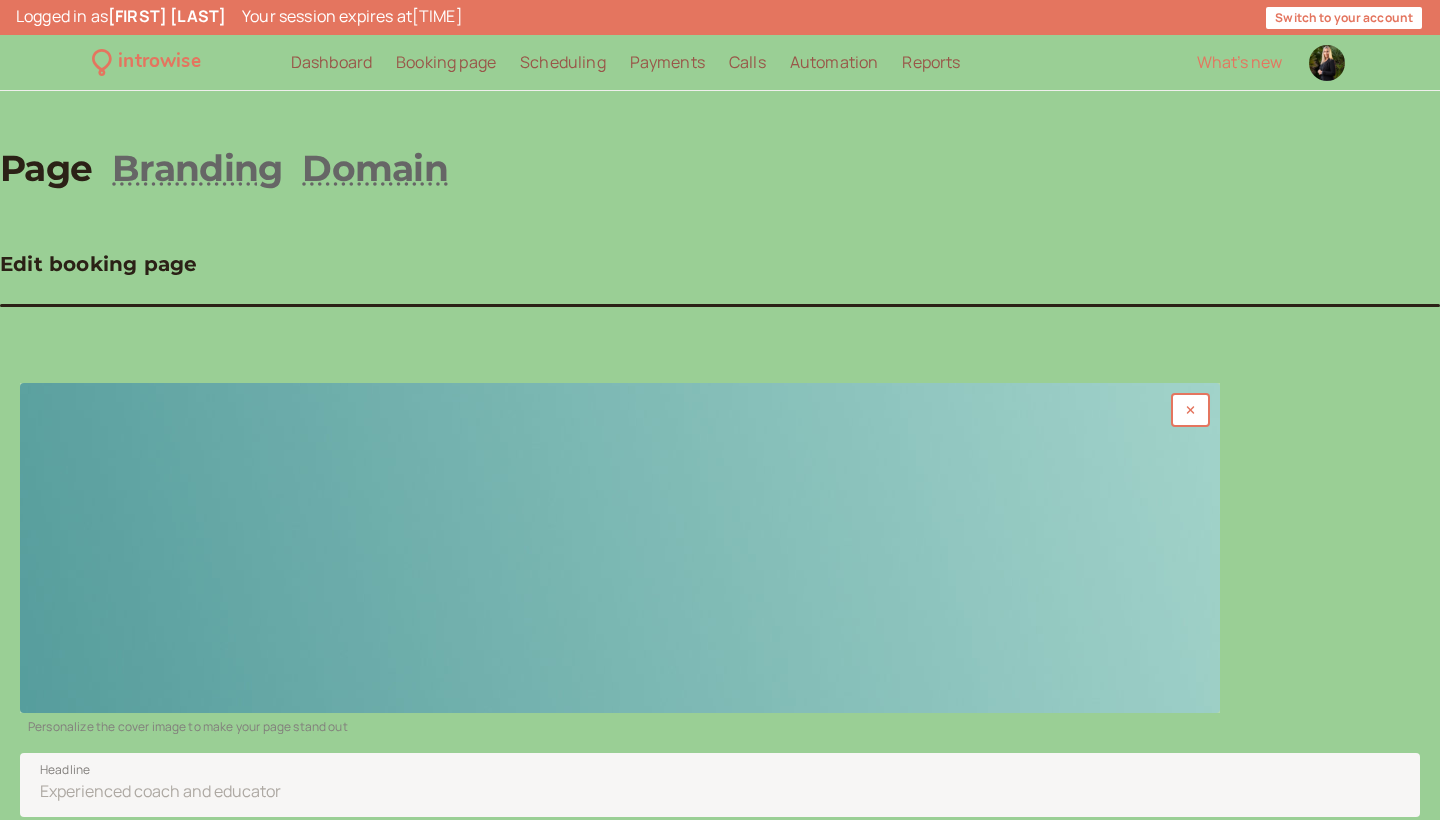 click at bounding box center (620, 548) 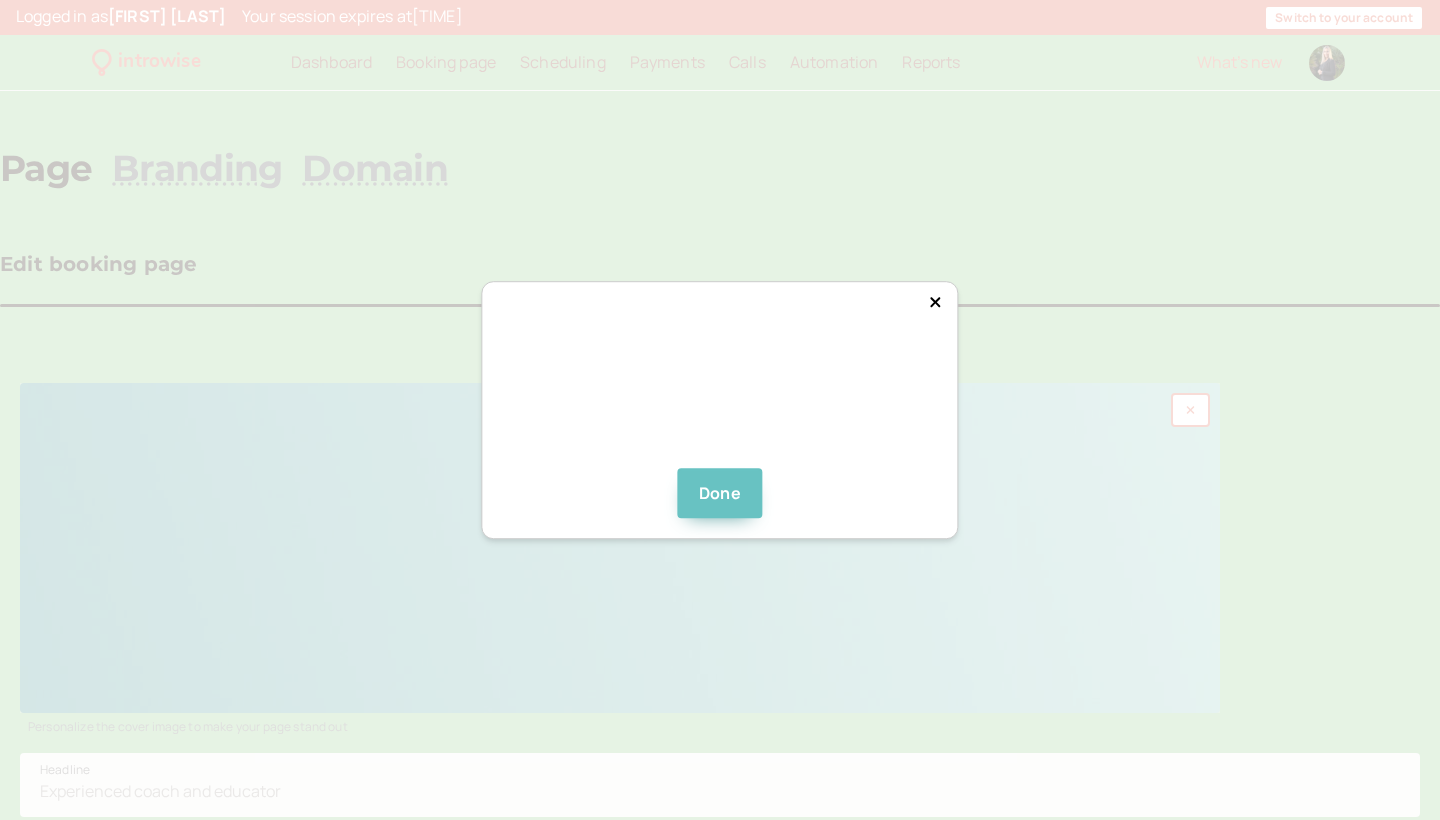 click on "Done" at bounding box center [720, 493] 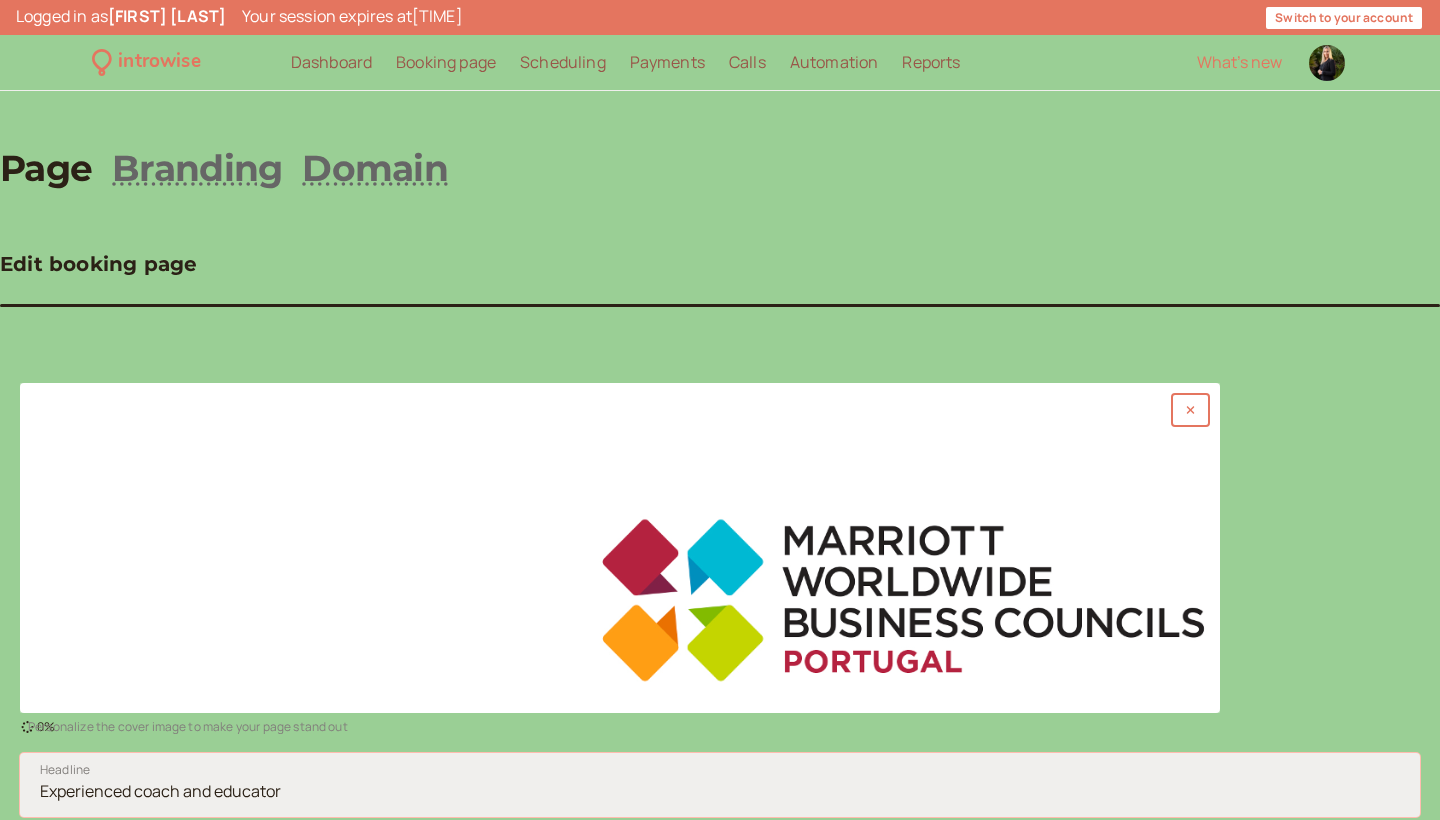 click on "Headline" at bounding box center [720, 785] 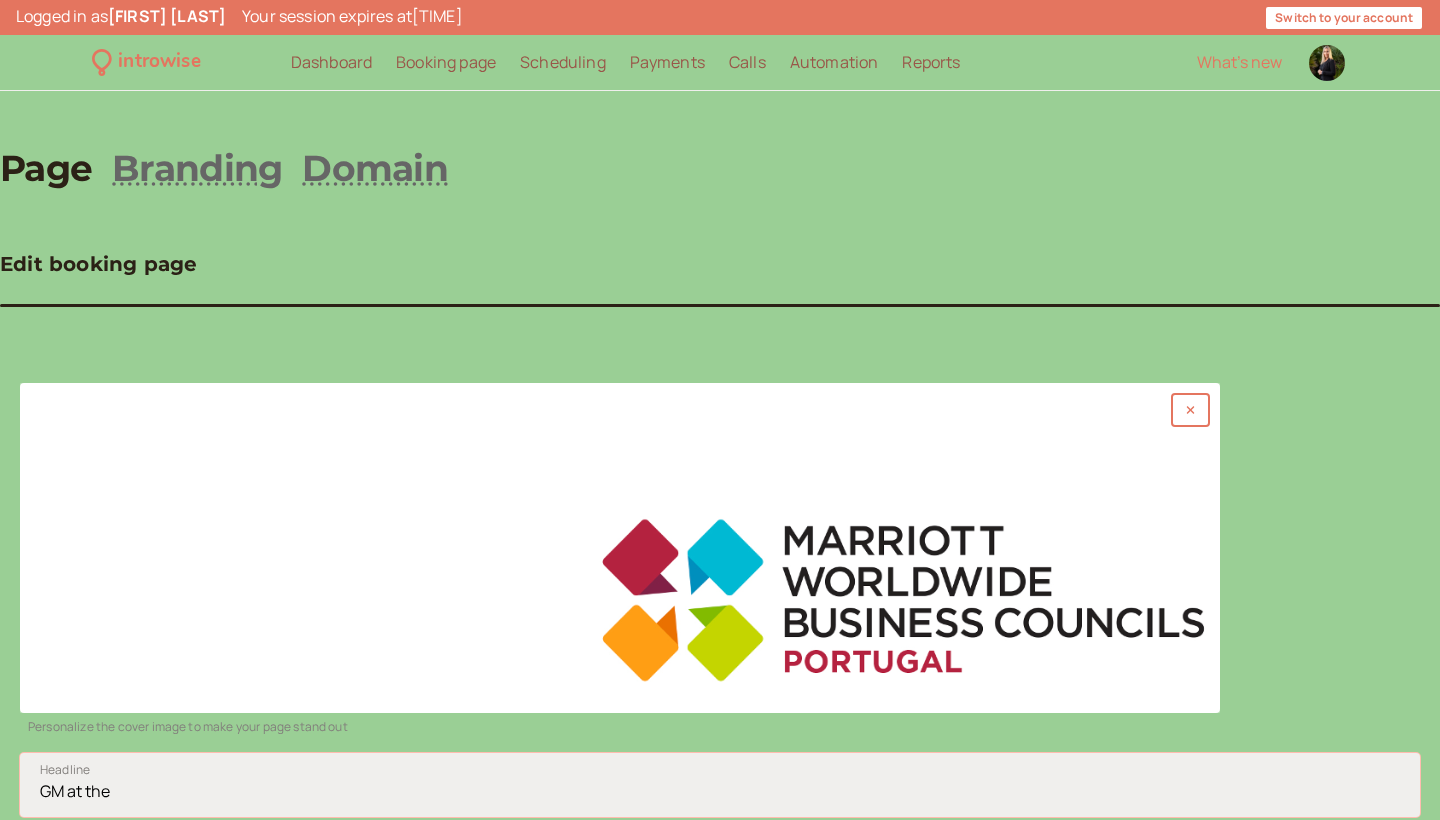 drag, startPoint x: 249, startPoint y: 645, endPoint x: 278, endPoint y: 645, distance: 29 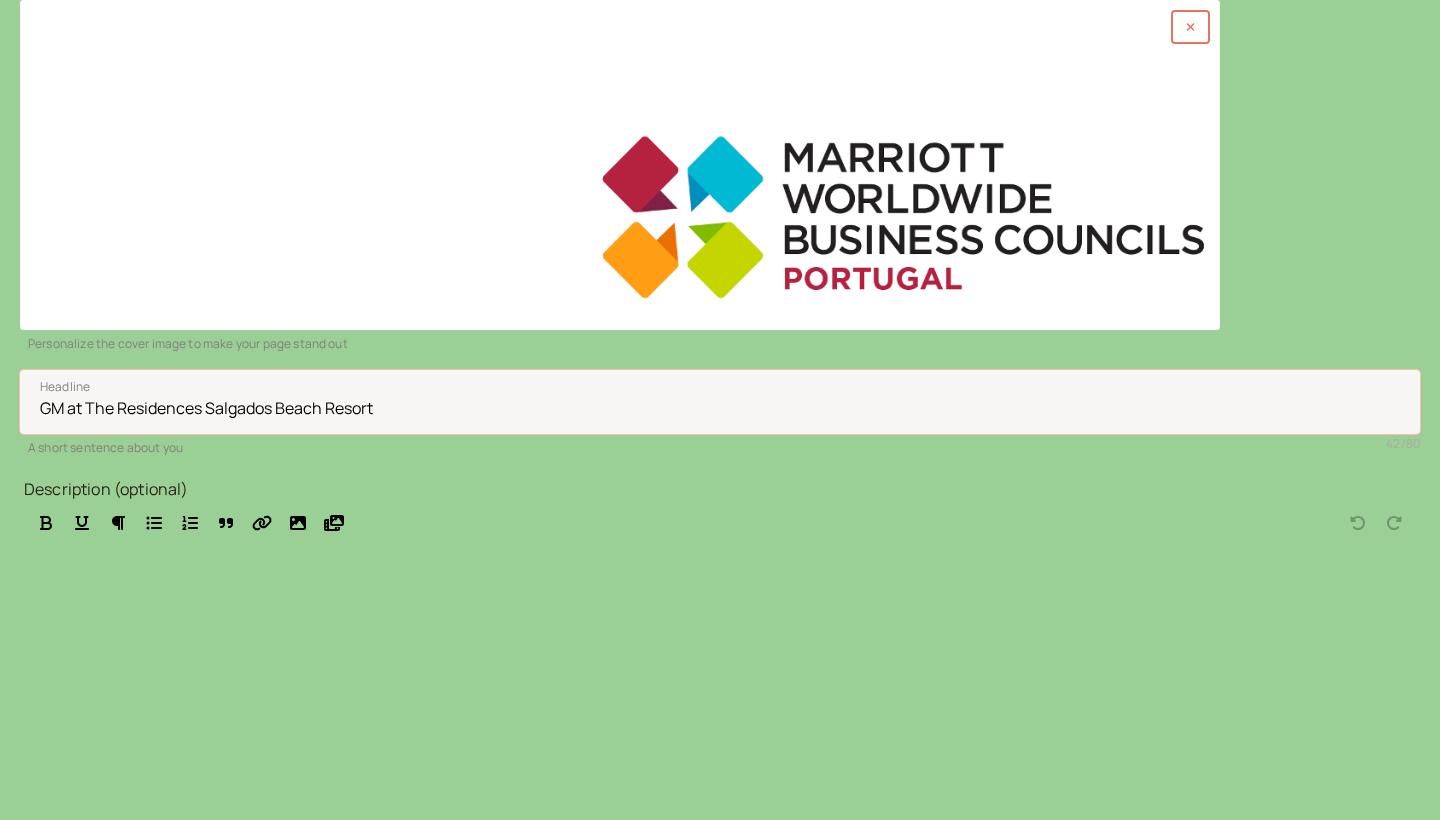 scroll, scrollTop: 390, scrollLeft: 0, axis: vertical 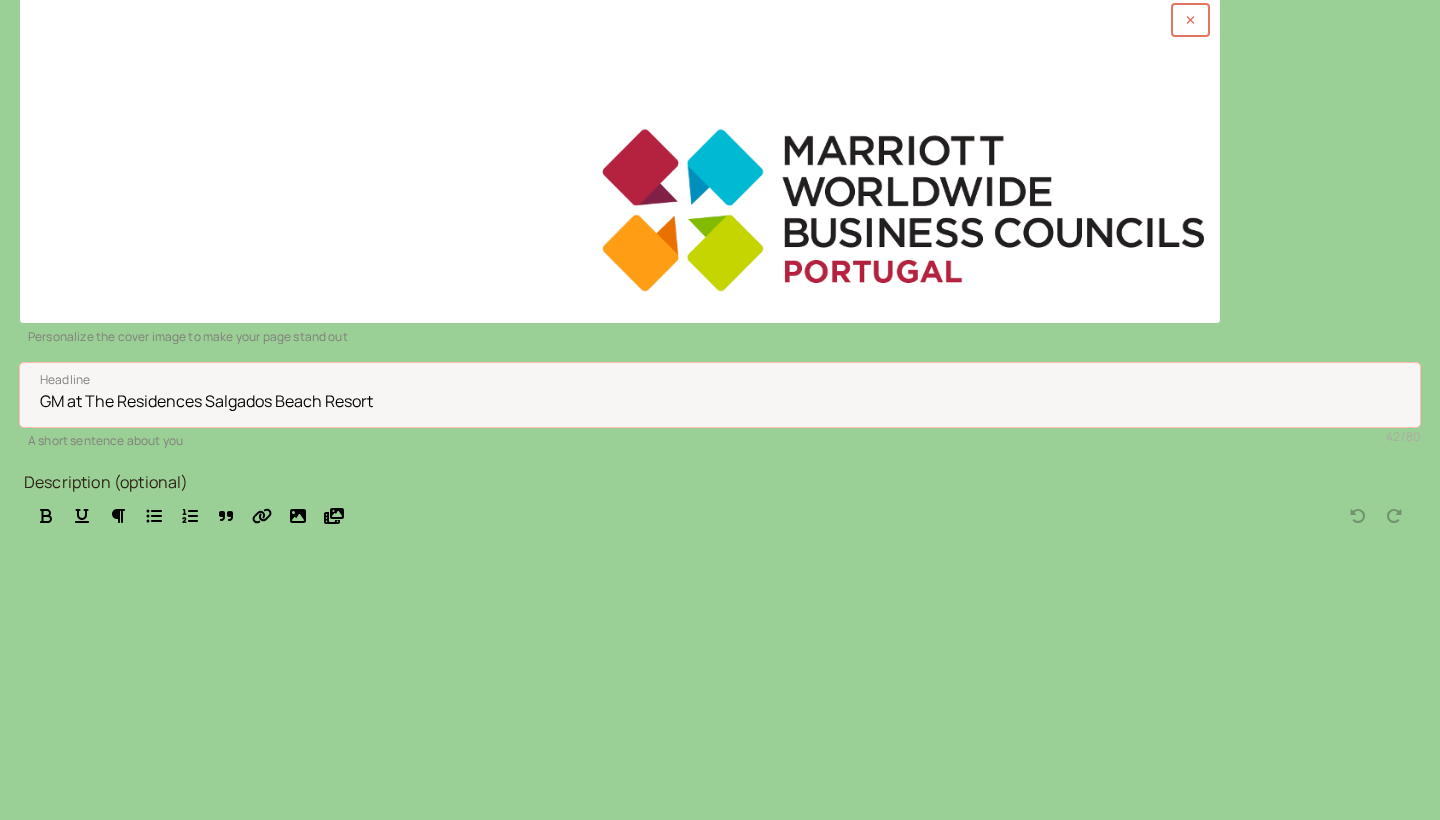 type on "GM at The Residences Salgados Beach Resort" 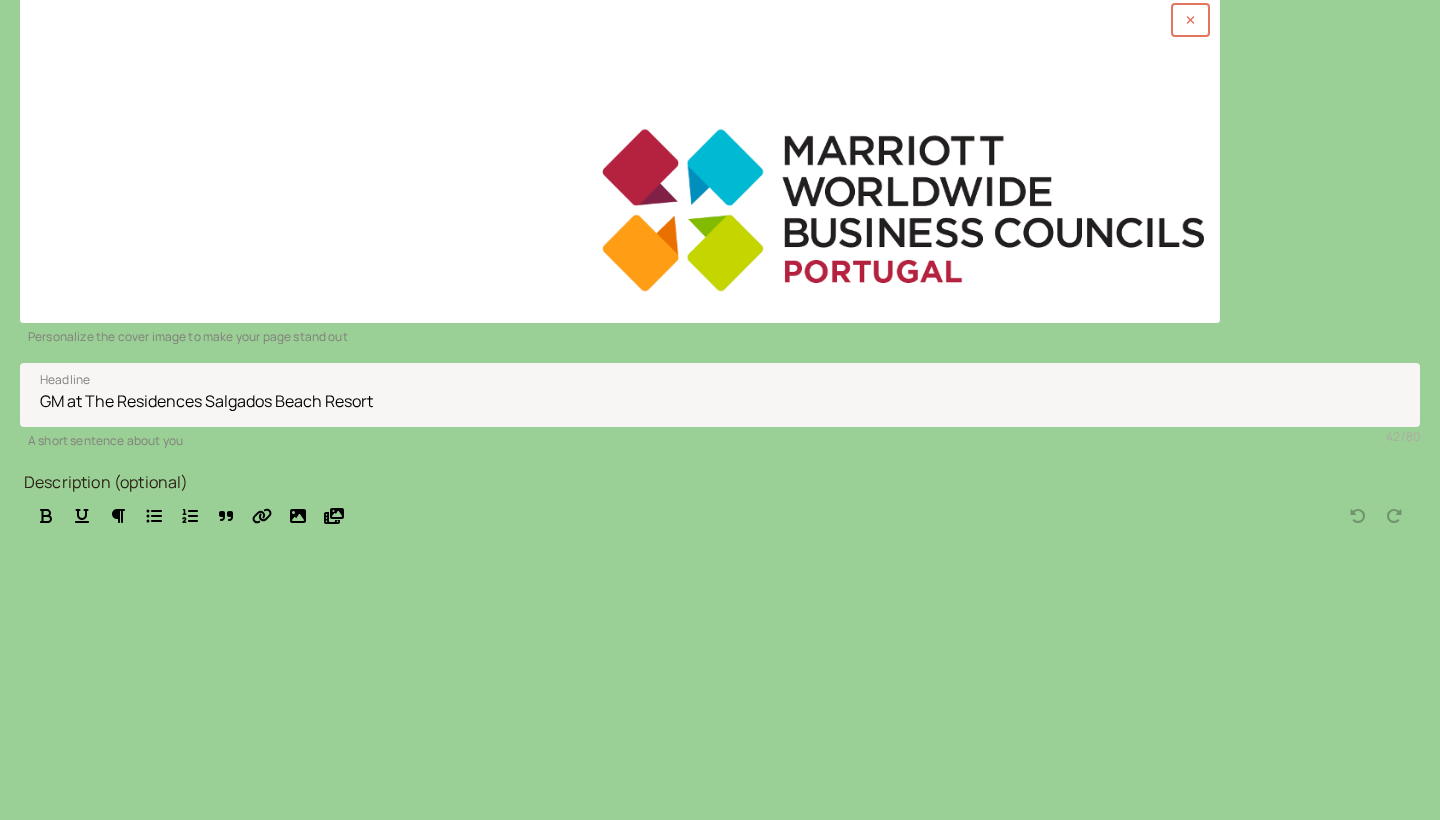 click on "Save" at bounding box center (62, 880) 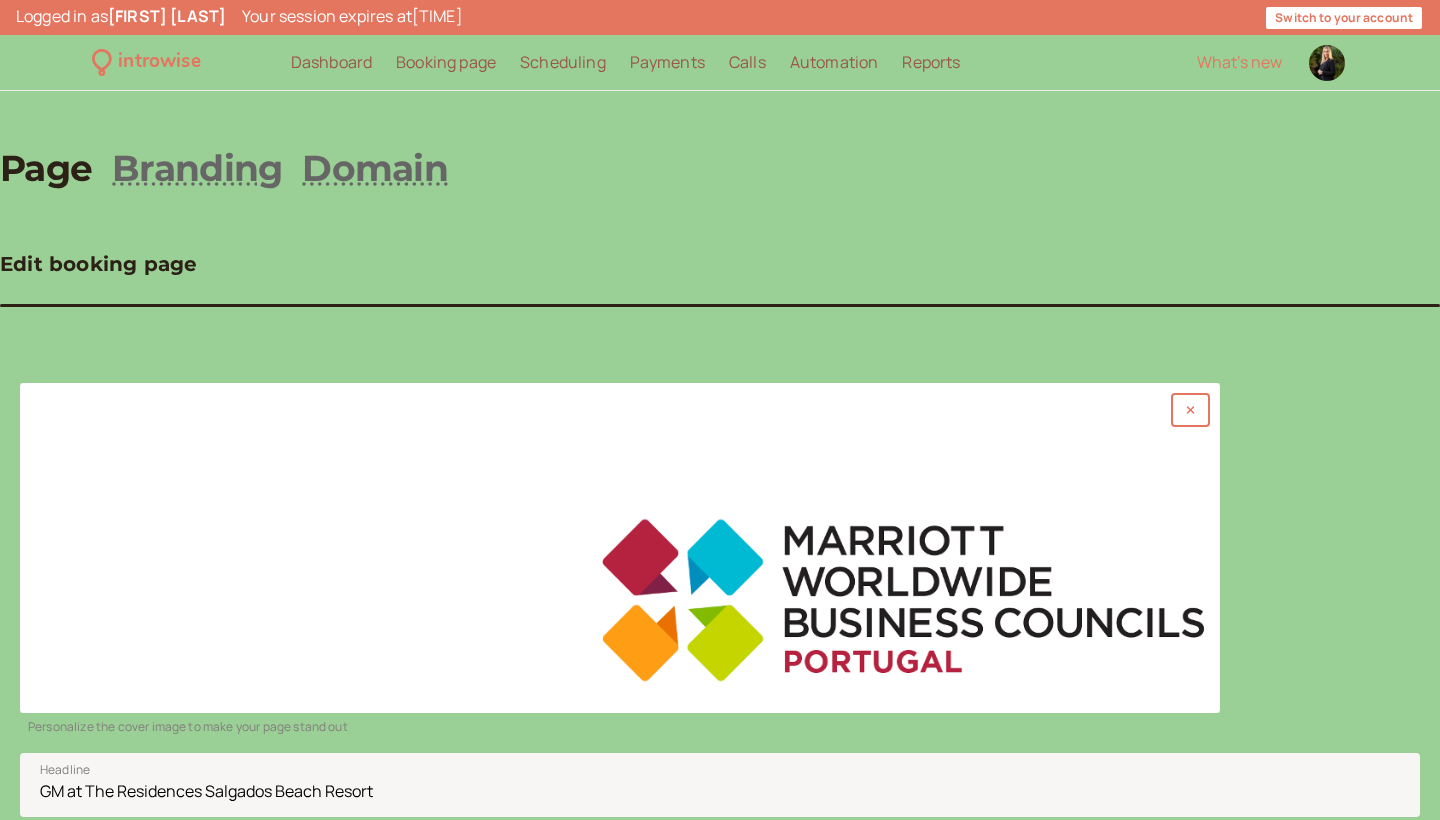 scroll, scrollTop: 0, scrollLeft: 0, axis: both 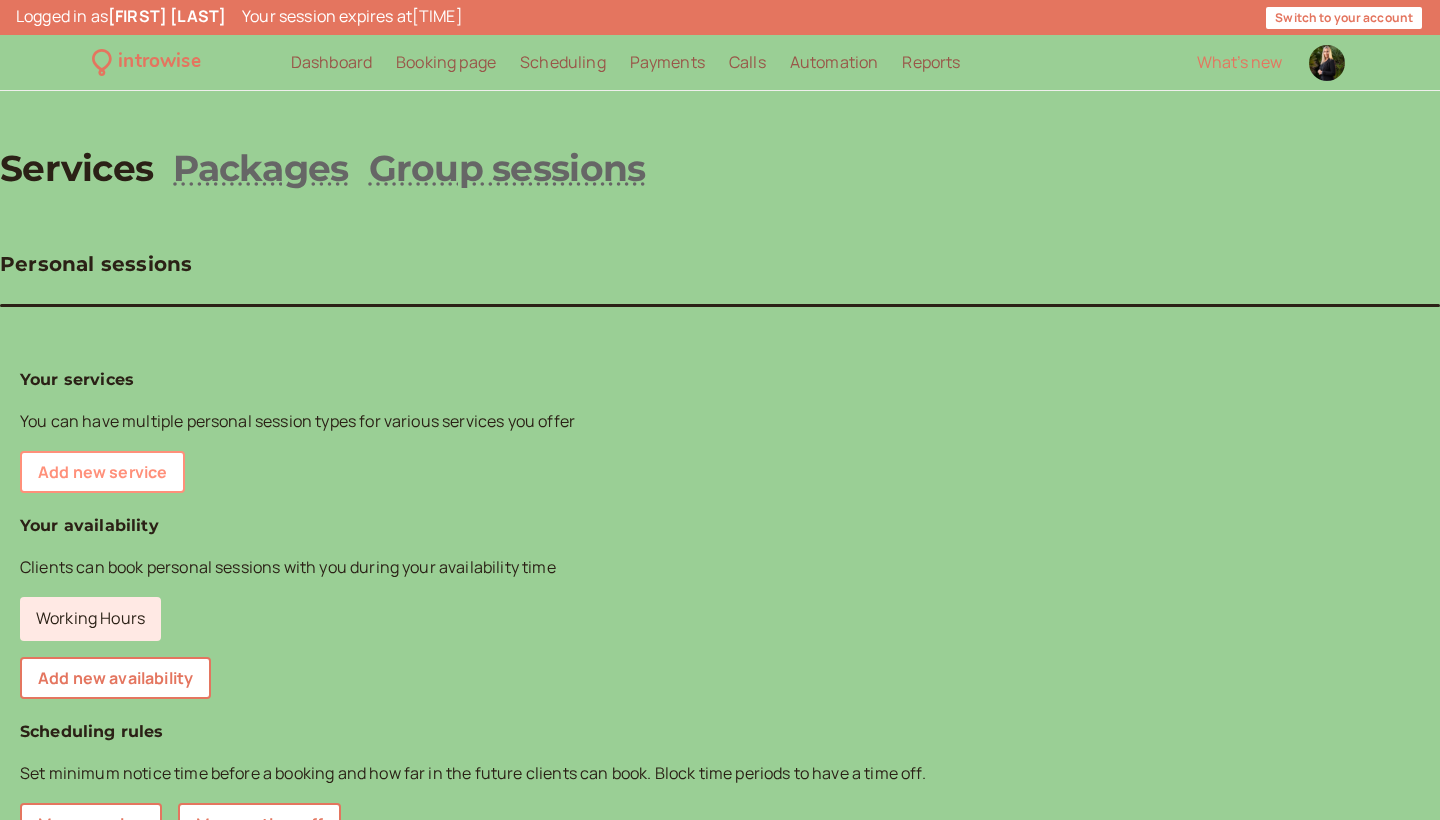 click on "Add new service" at bounding box center [102, 472] 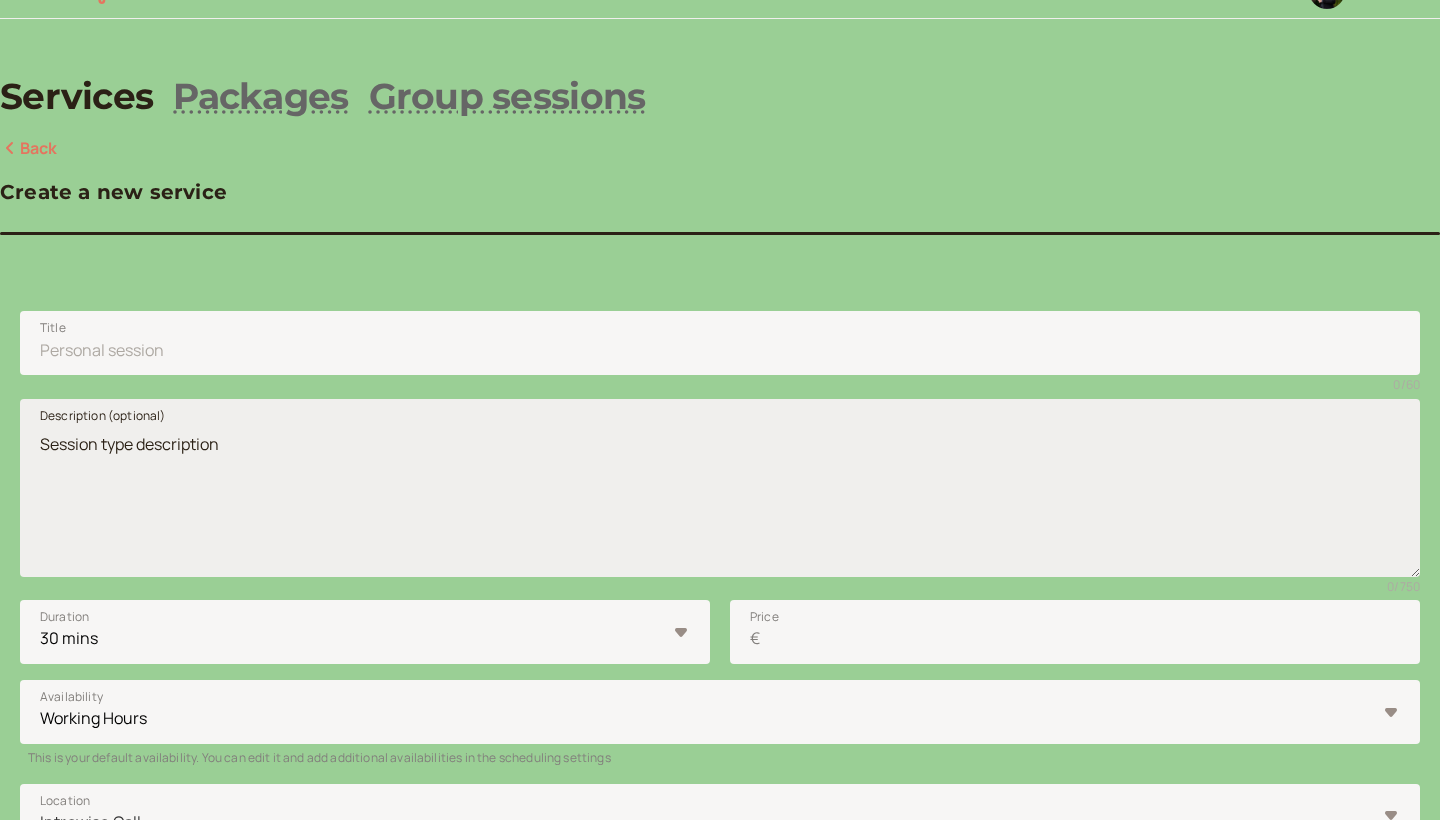 scroll, scrollTop: 365, scrollLeft: 0, axis: vertical 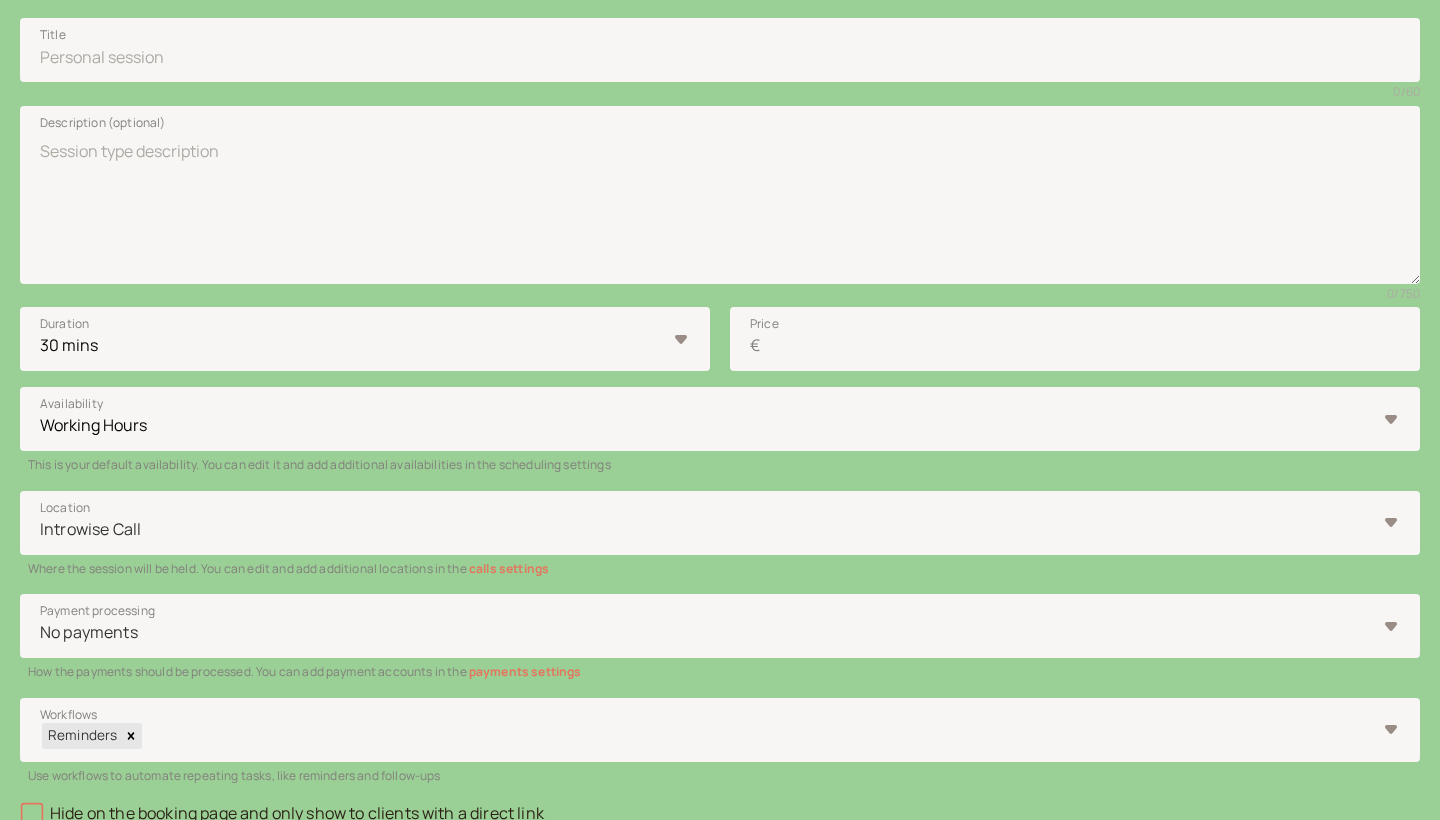 click on "calls settings" at bounding box center [509, 568] 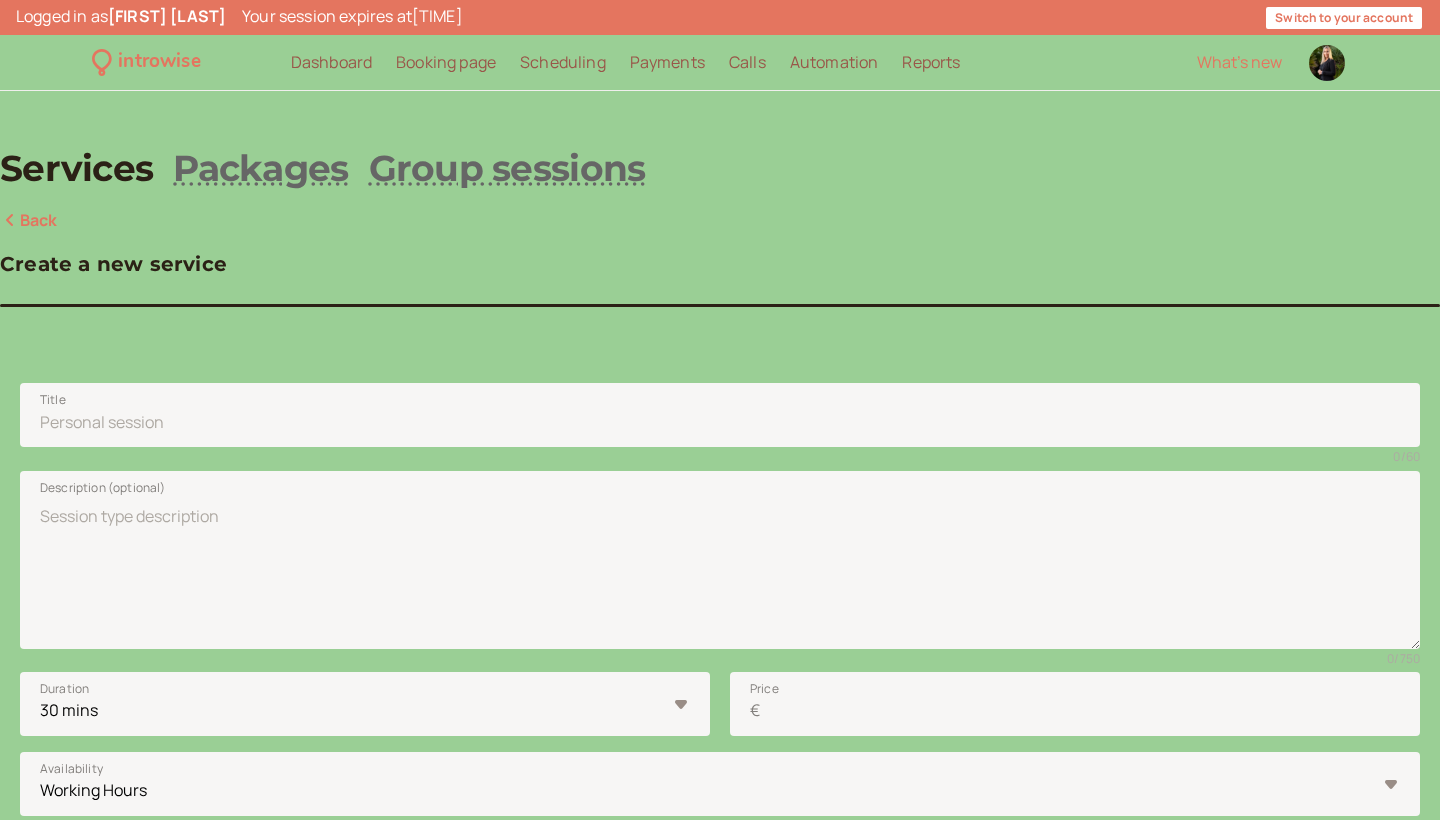 scroll, scrollTop: 0, scrollLeft: 0, axis: both 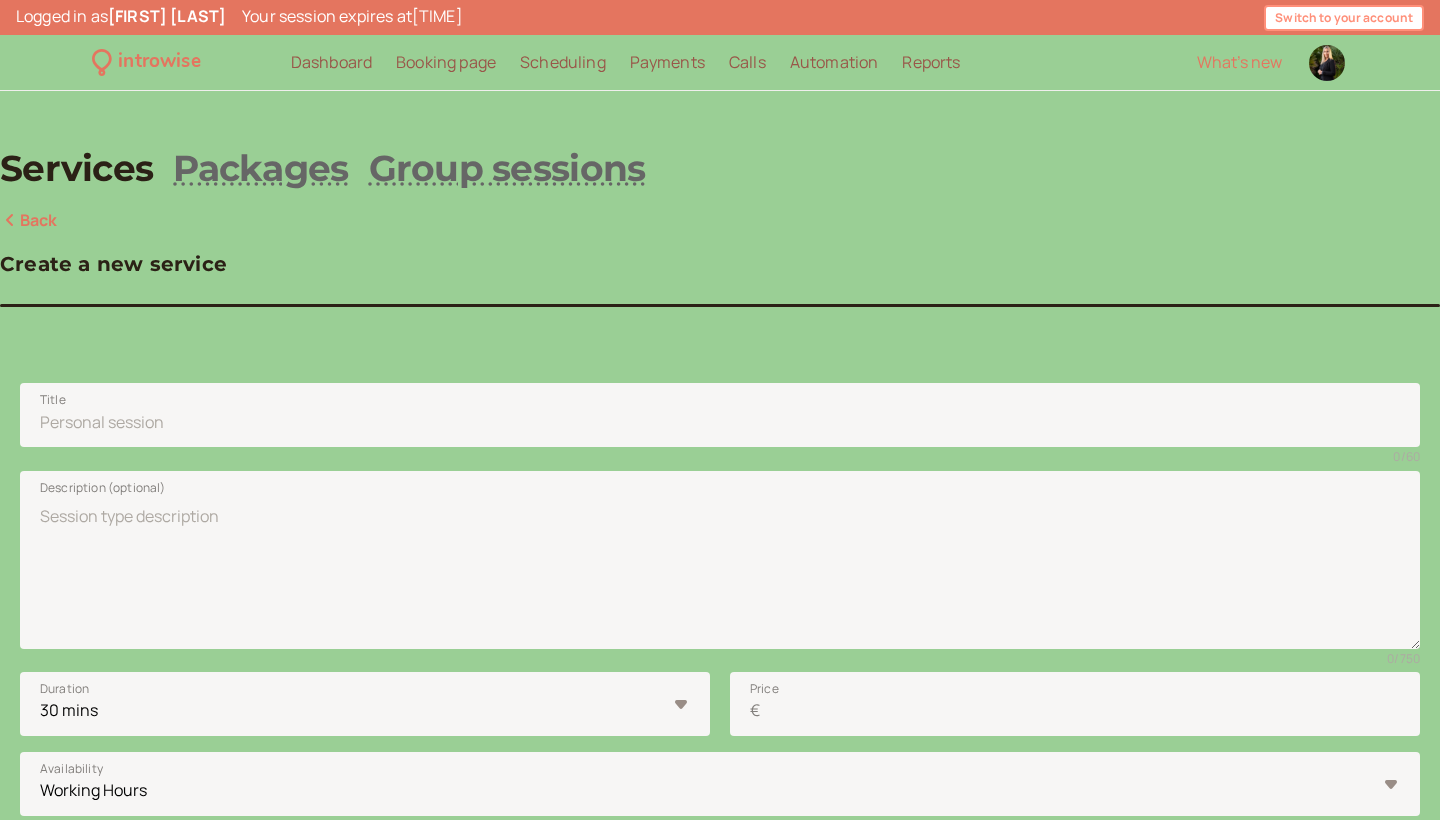 click on "Switch to your account" at bounding box center [1344, 18] 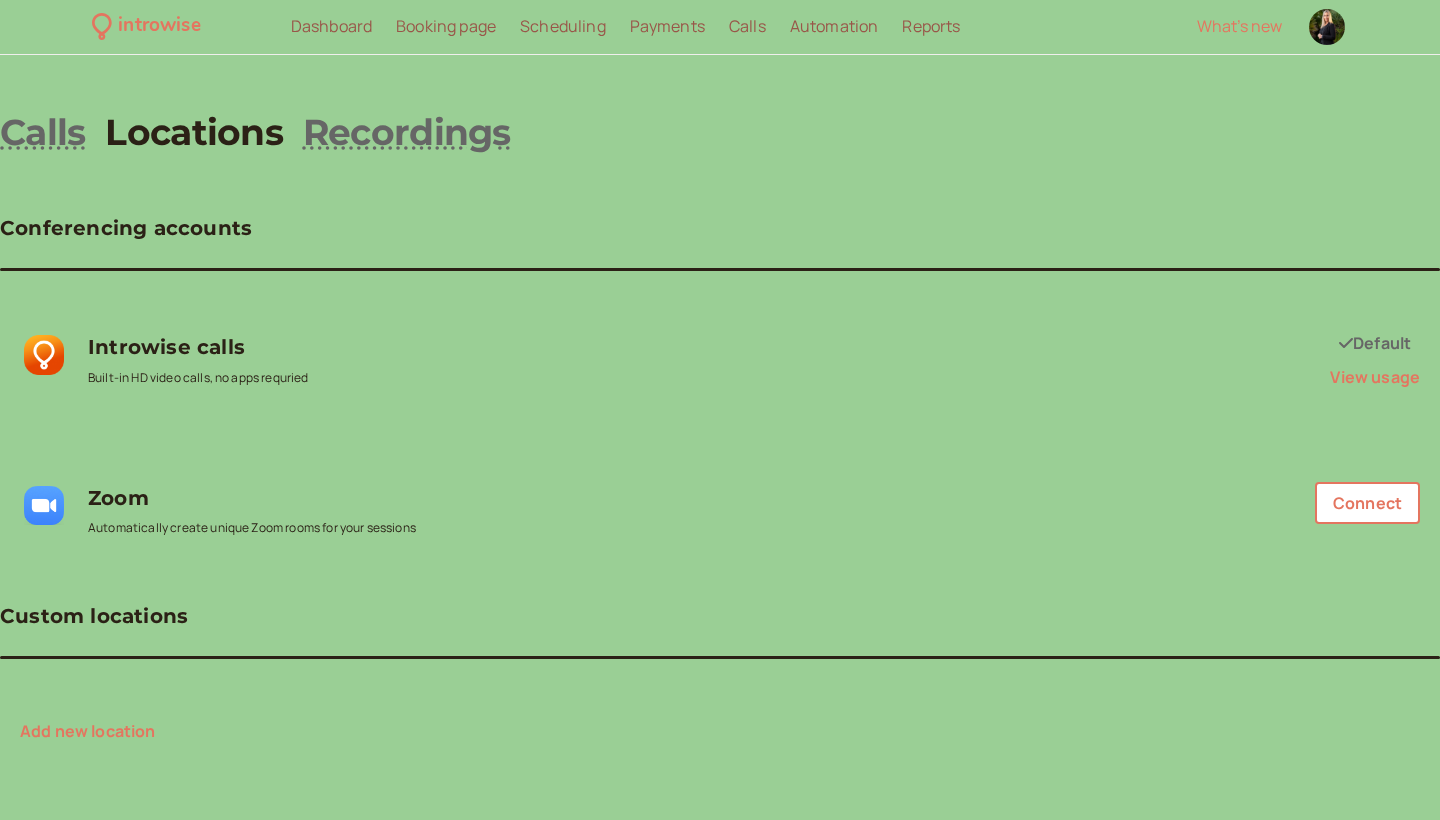 scroll, scrollTop: 35, scrollLeft: 0, axis: vertical 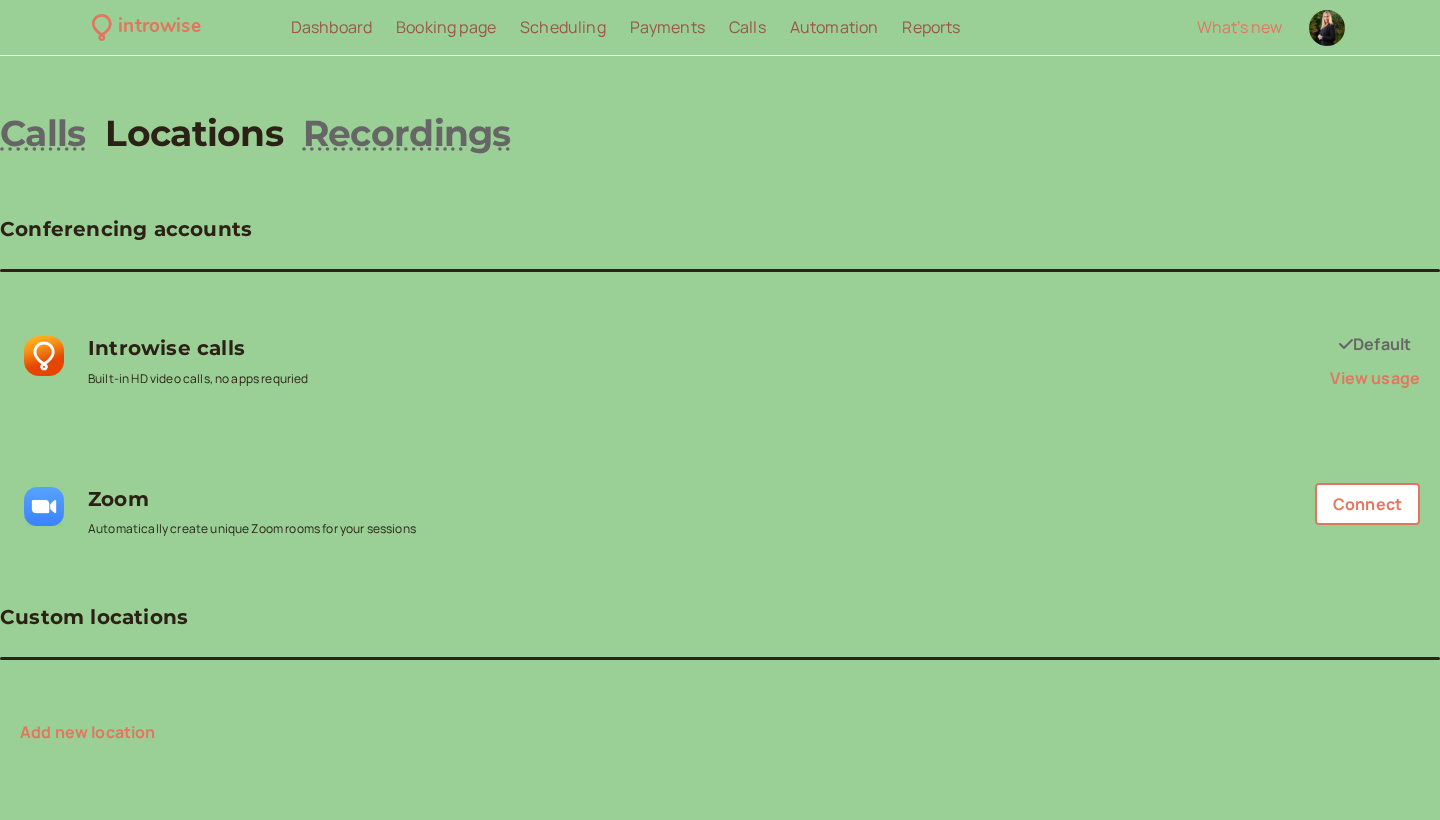 click on "Add new location" at bounding box center [88, 732] 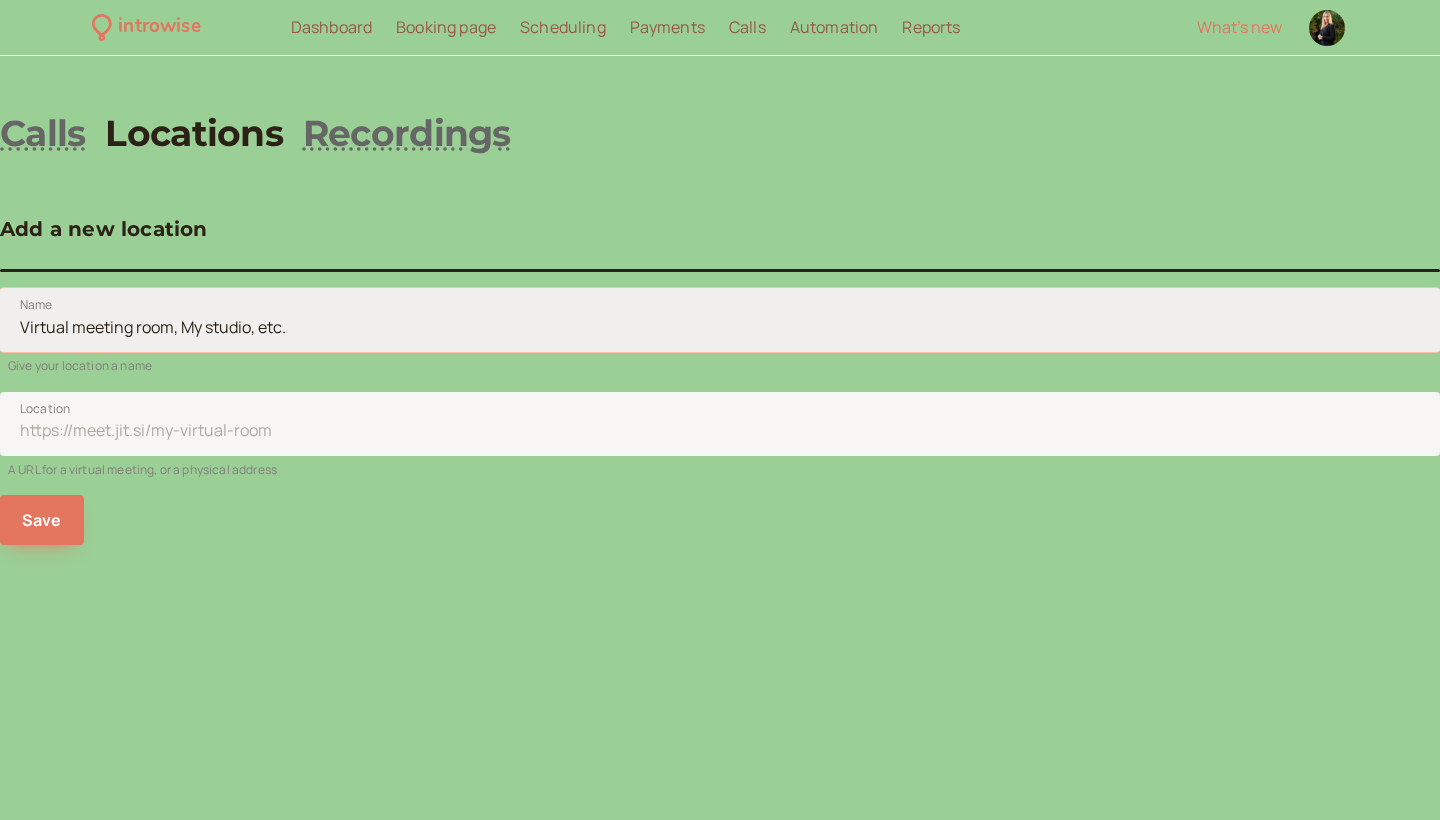 click on "Name" at bounding box center [720, 320] 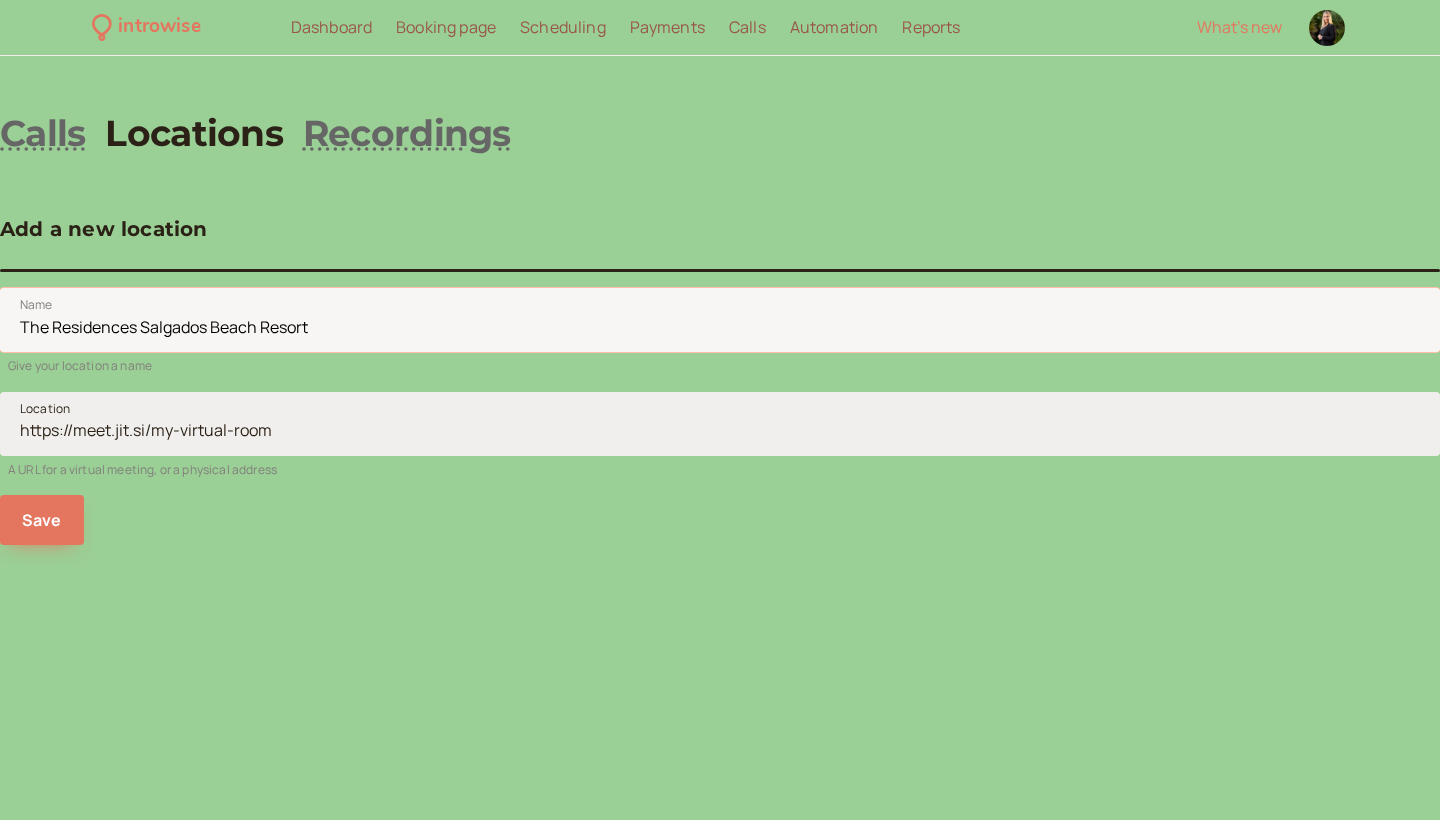 type on "The Residences Salgados Beach Resort" 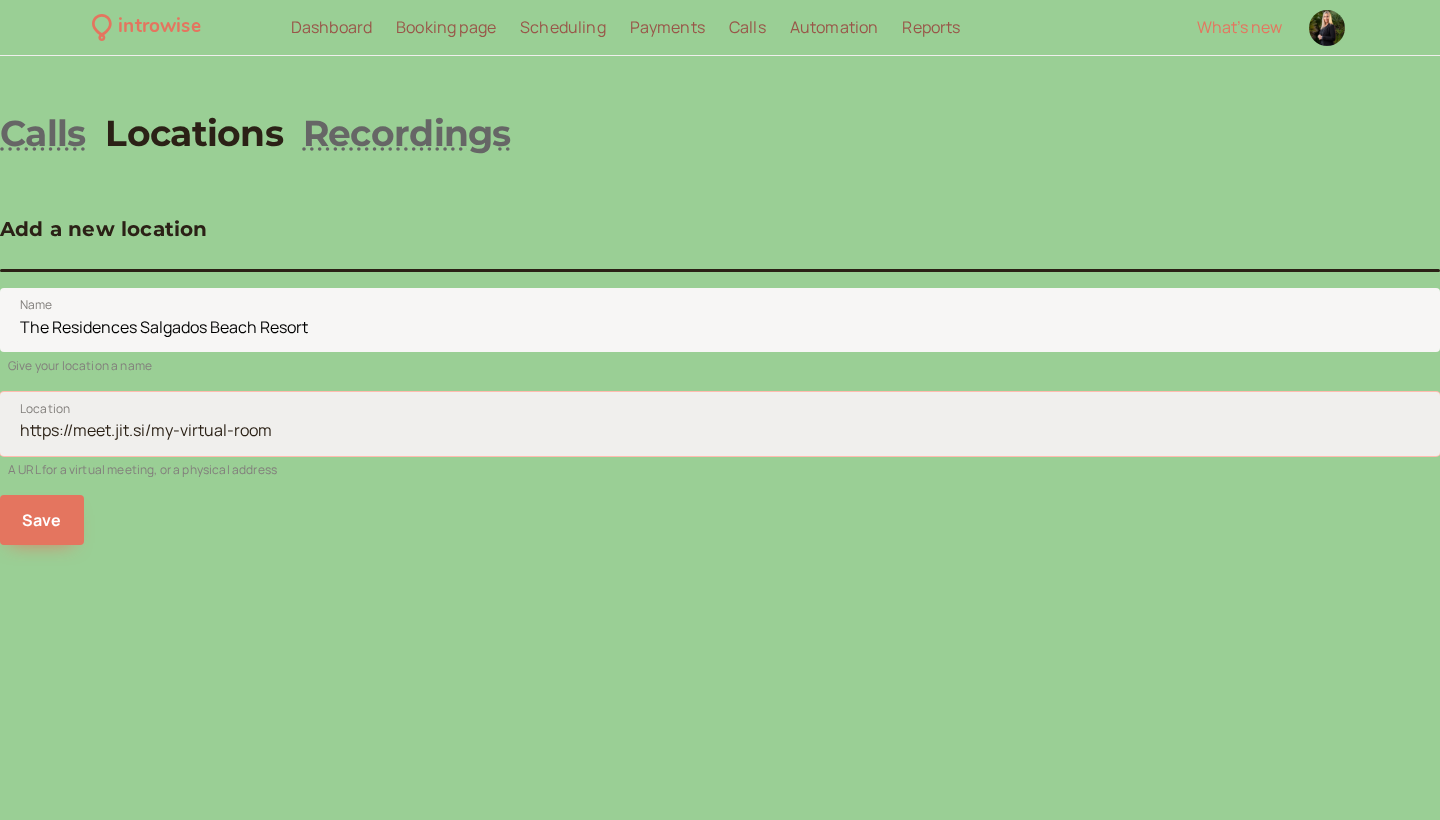 click on "Location" at bounding box center (720, 424) 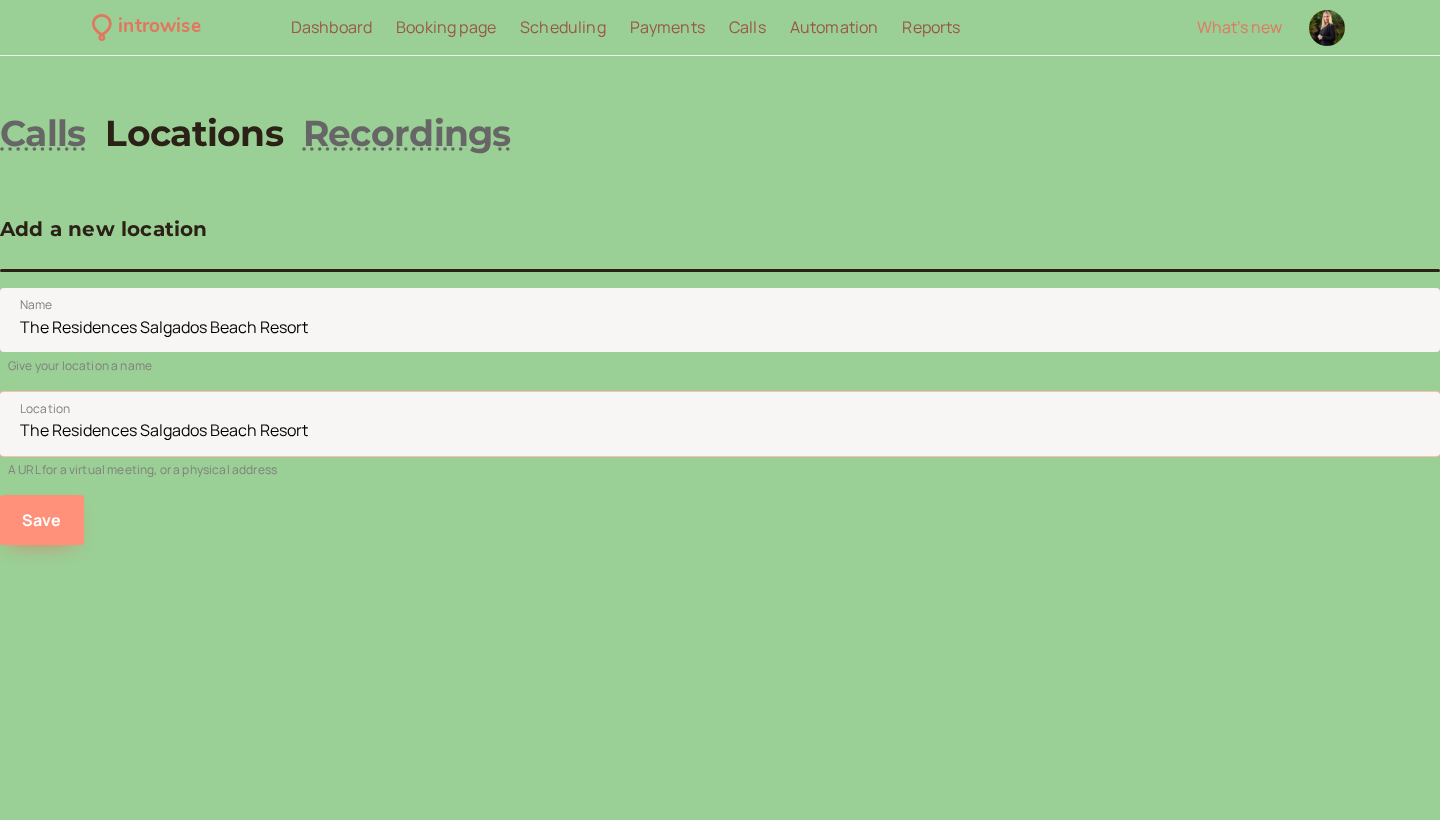 type on "The Residences Salgados Beach Resort" 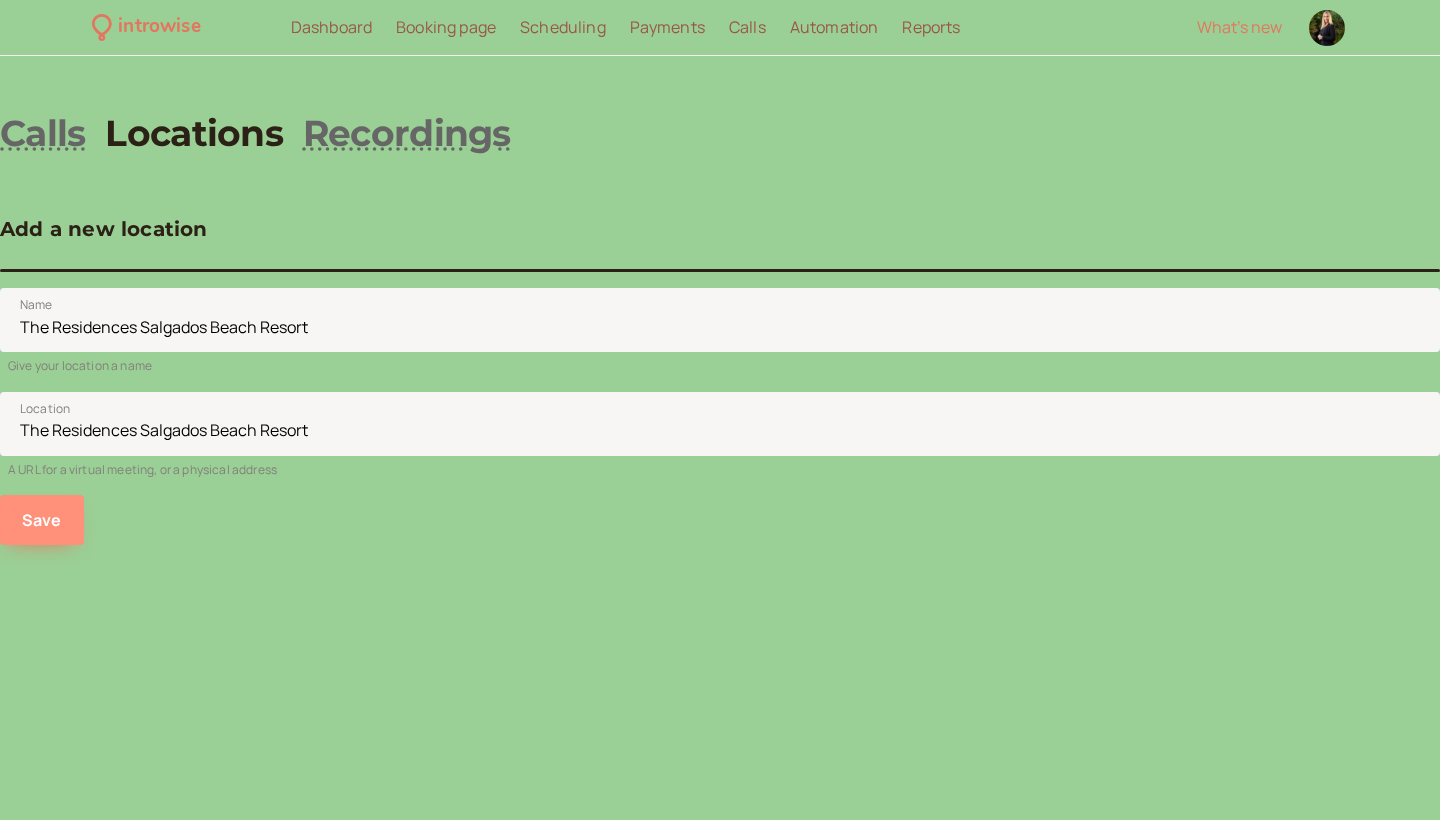 click on "Save" at bounding box center [42, 520] 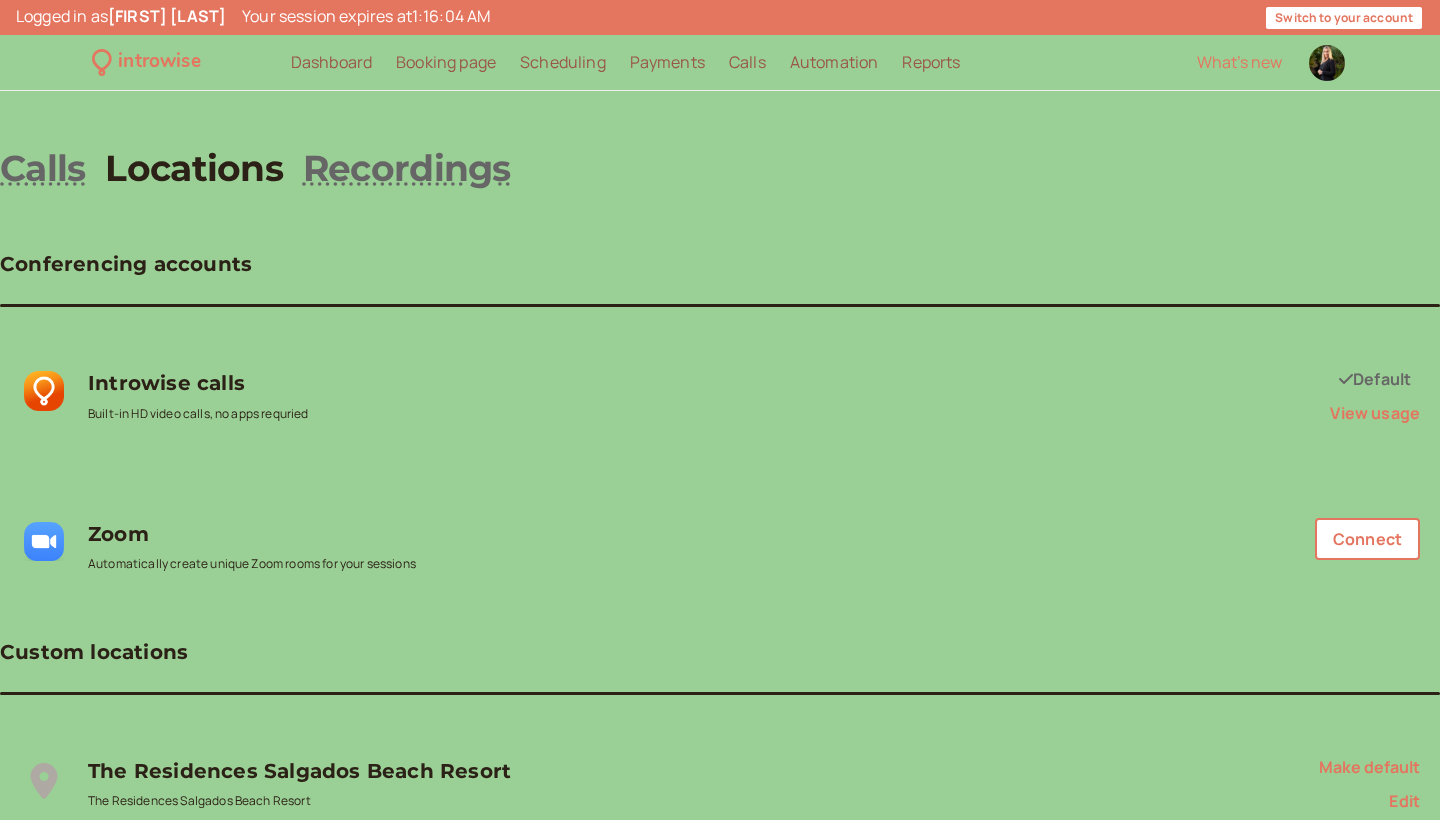 scroll, scrollTop: 0, scrollLeft: 0, axis: both 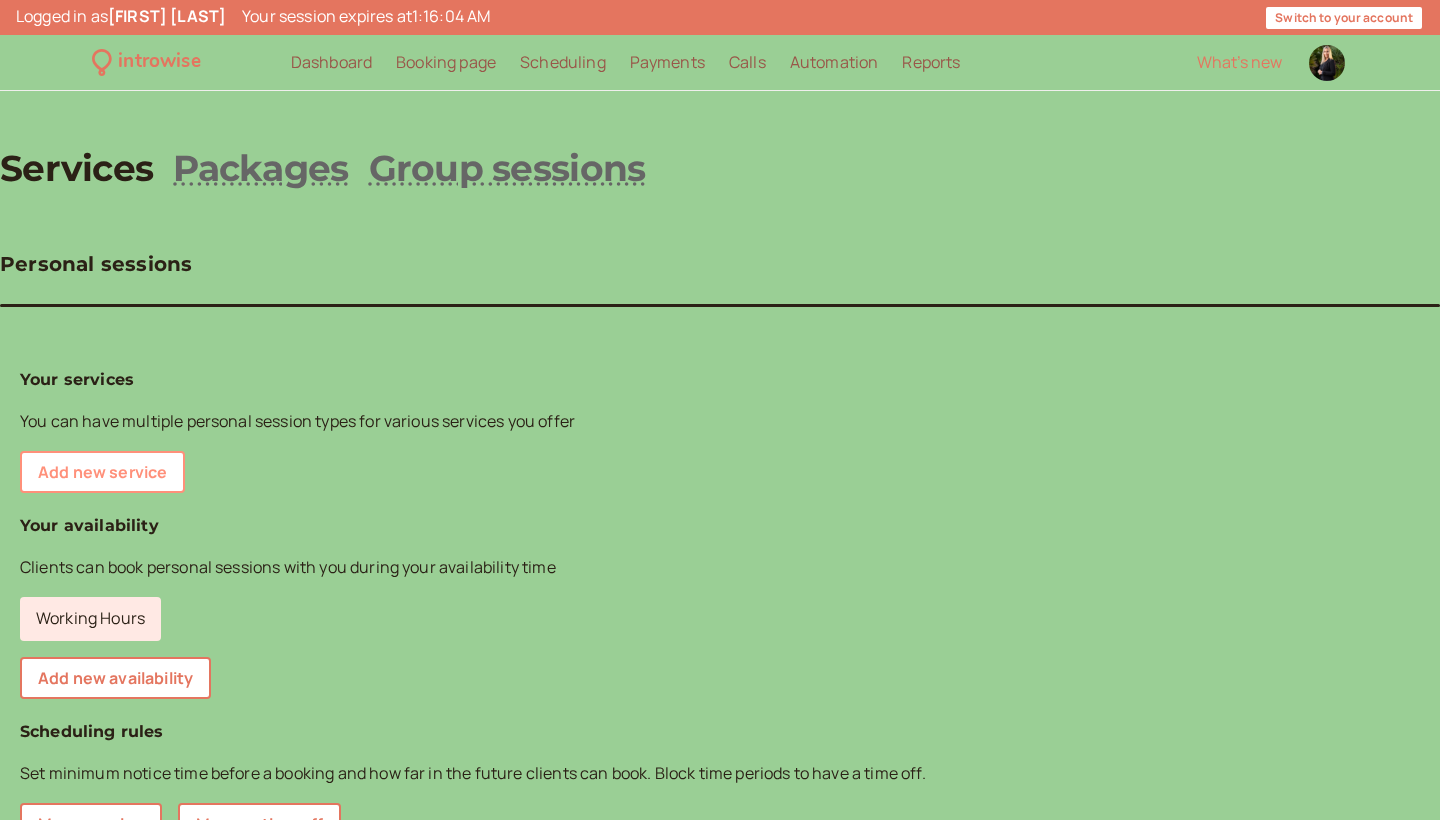 click on "Add new service" at bounding box center [102, 472] 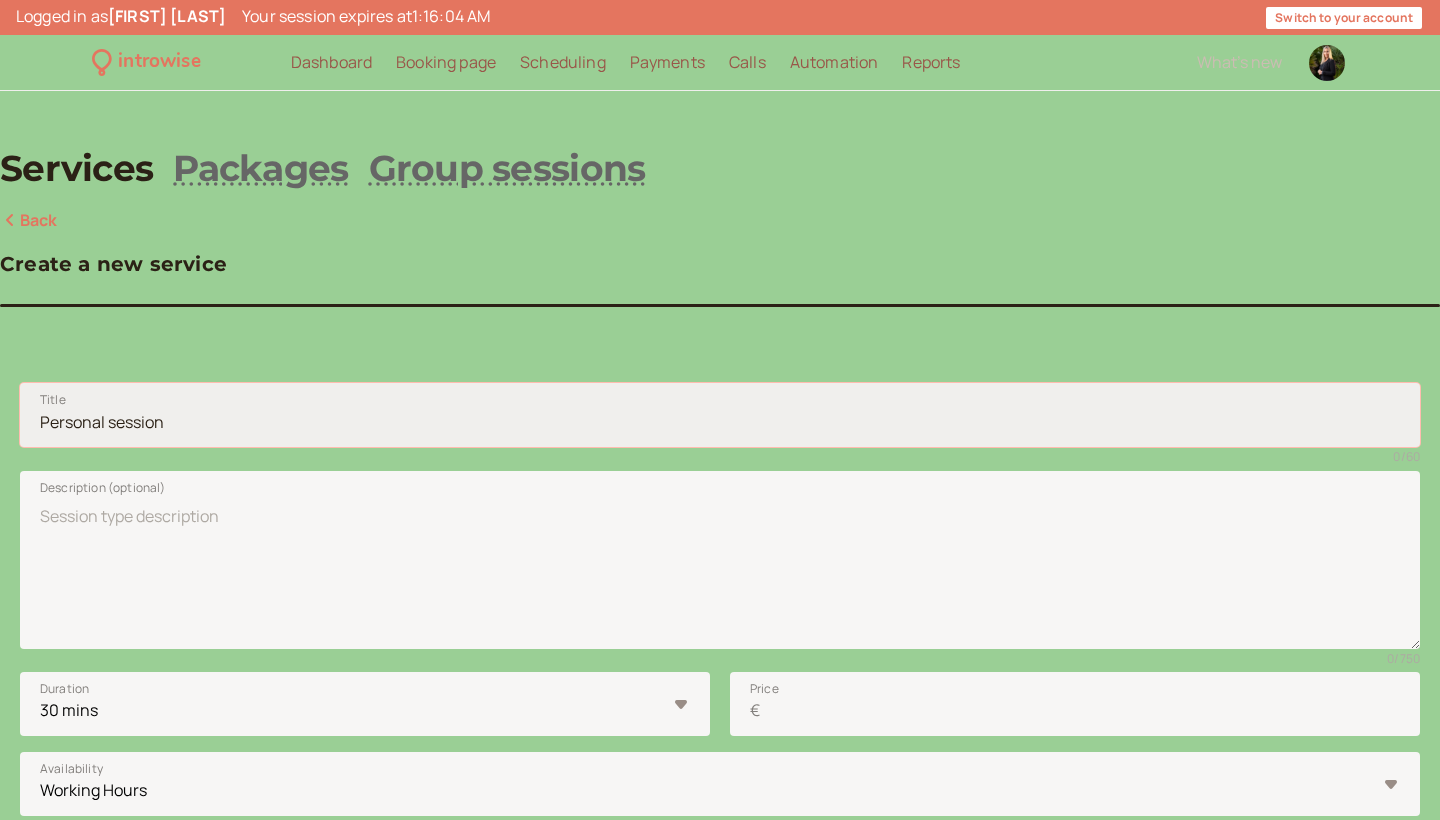 click on "Title" at bounding box center (720, 415) 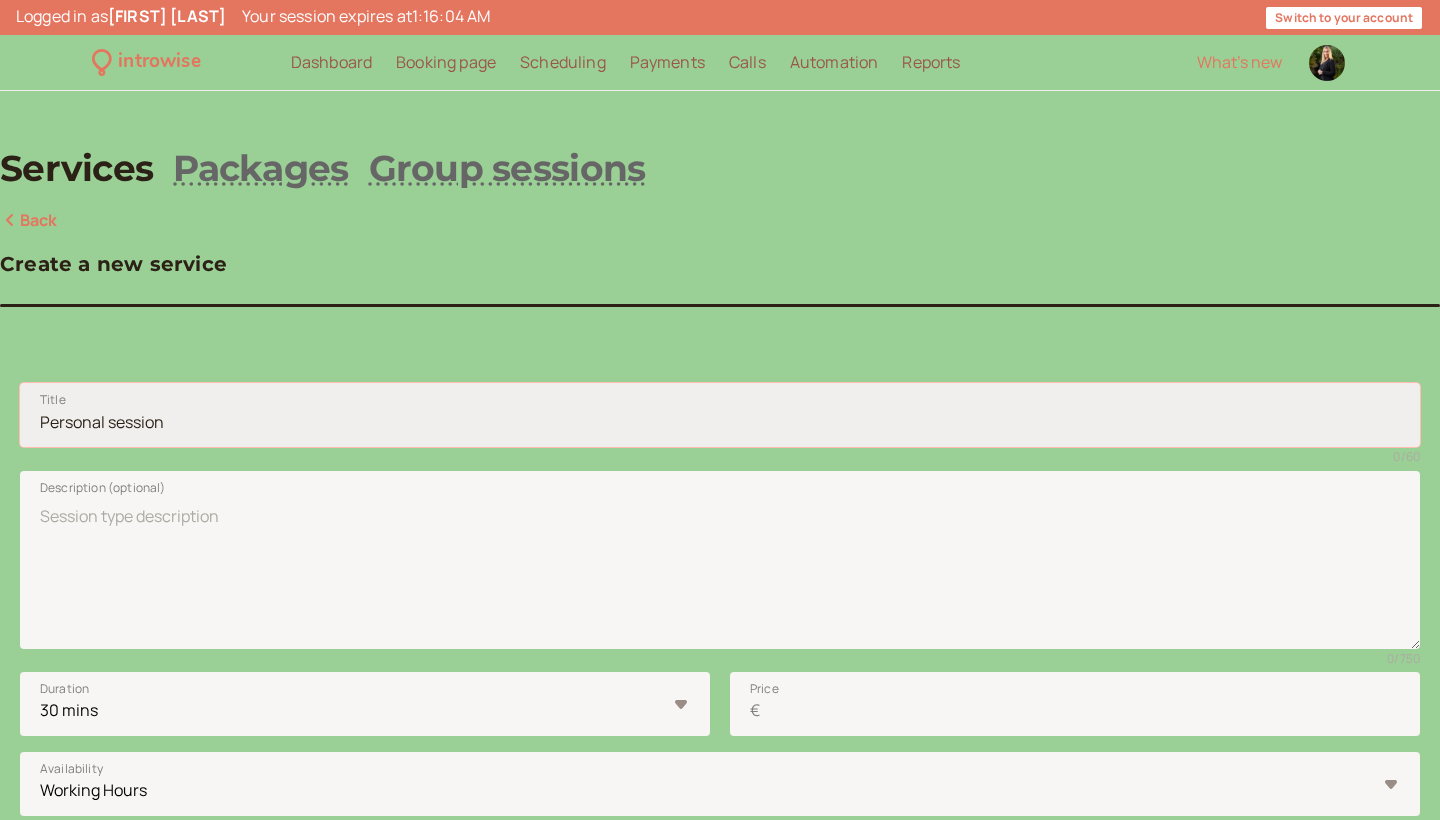 paste on "(Sessão de mentoring de 45min. - Presencial)" 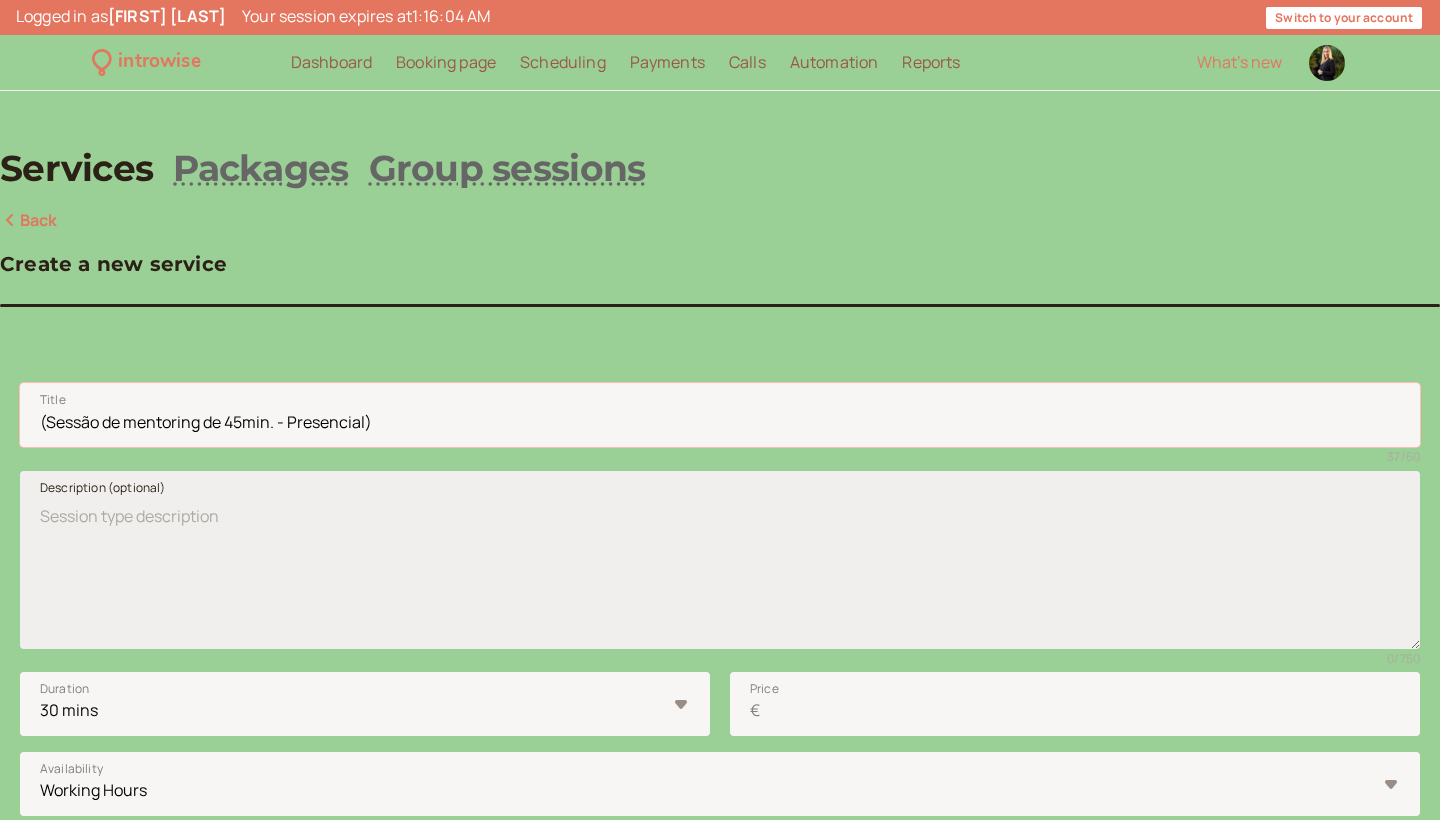 type on "(Sessão de mentoring de 45min. - Presencial)" 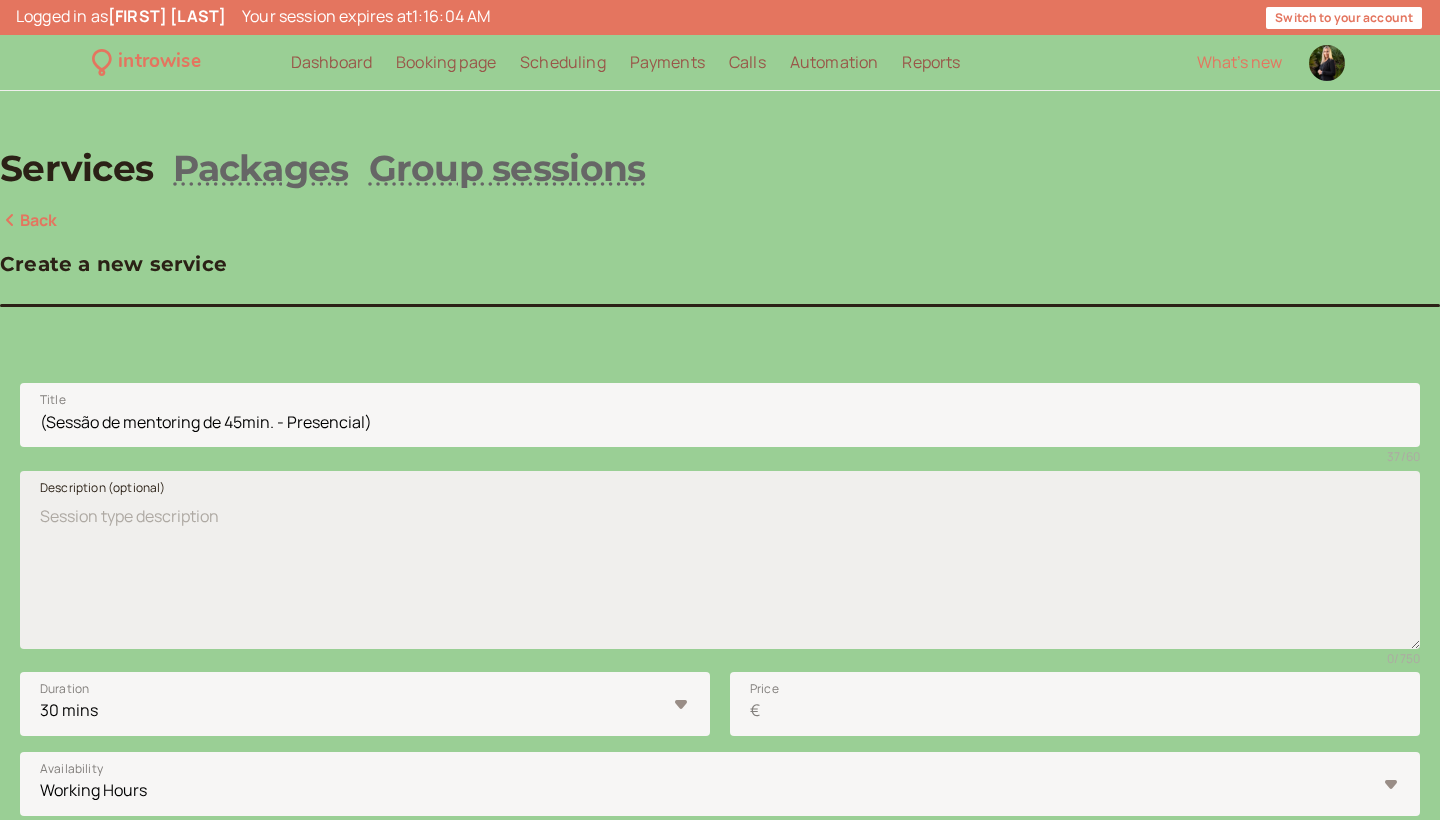 click on "Description (optional)" at bounding box center (103, 488) 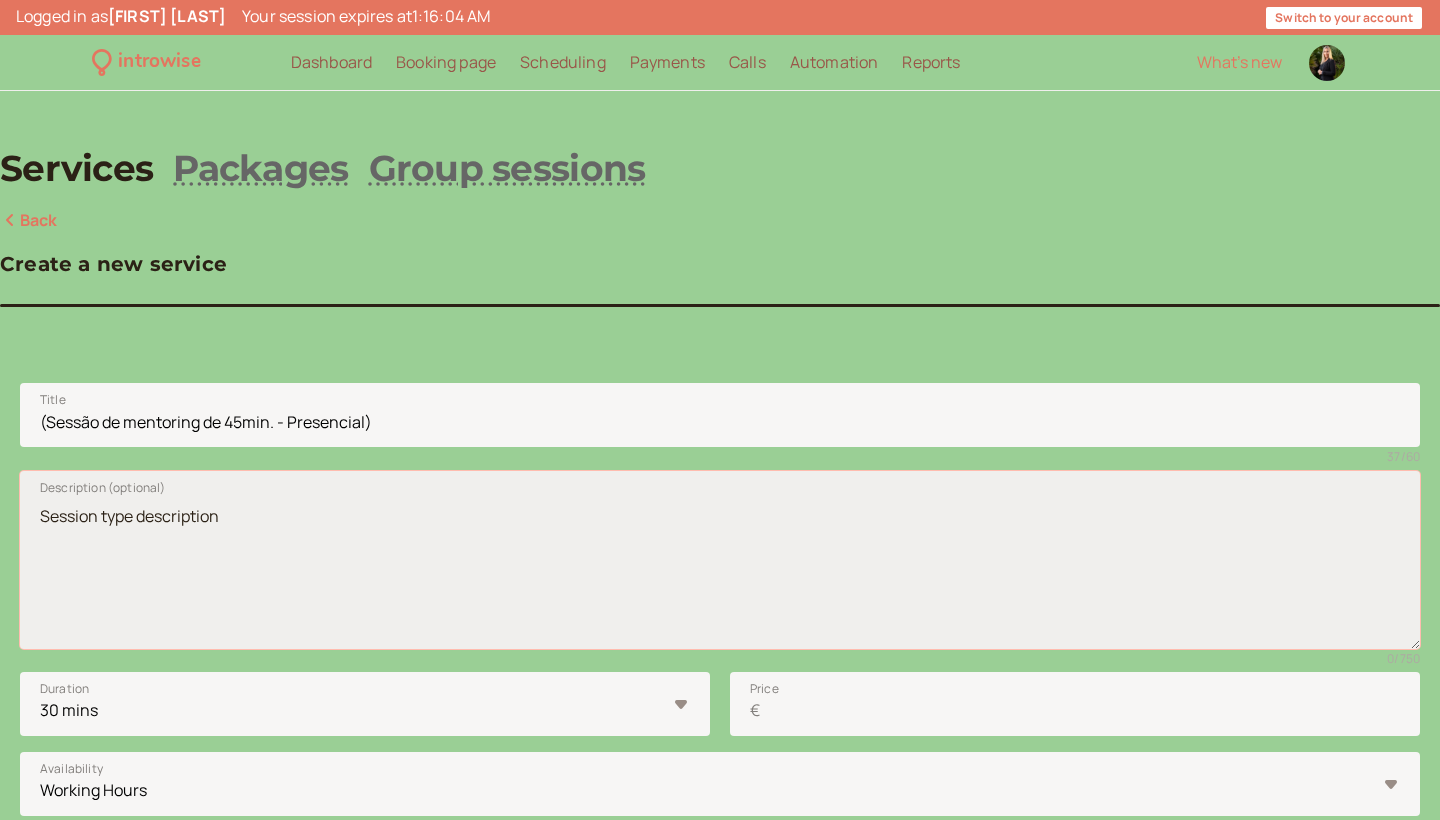 paste on "(Sessão de mentoring de 45min. - Presencial)
Momento dedicado para conexão e discussão do seu desenvolvimento profissional, seja através de uma conversa casual ou de uma sessão estruturada focada em objetivos específicos. Este é um espaço seguro para comunicação aberta e exploração do seu percurso profissional.
Local: Presencialmente no [LOCATION].
--------
This is your dedicated time with me to connect and discuss your career development. It can be a casual conversation or a structured session focused on specific goals, providing targeted support. This is your safe space for open communication and exploration of your professional journey.
Location: In-person at the [LOCATION]." 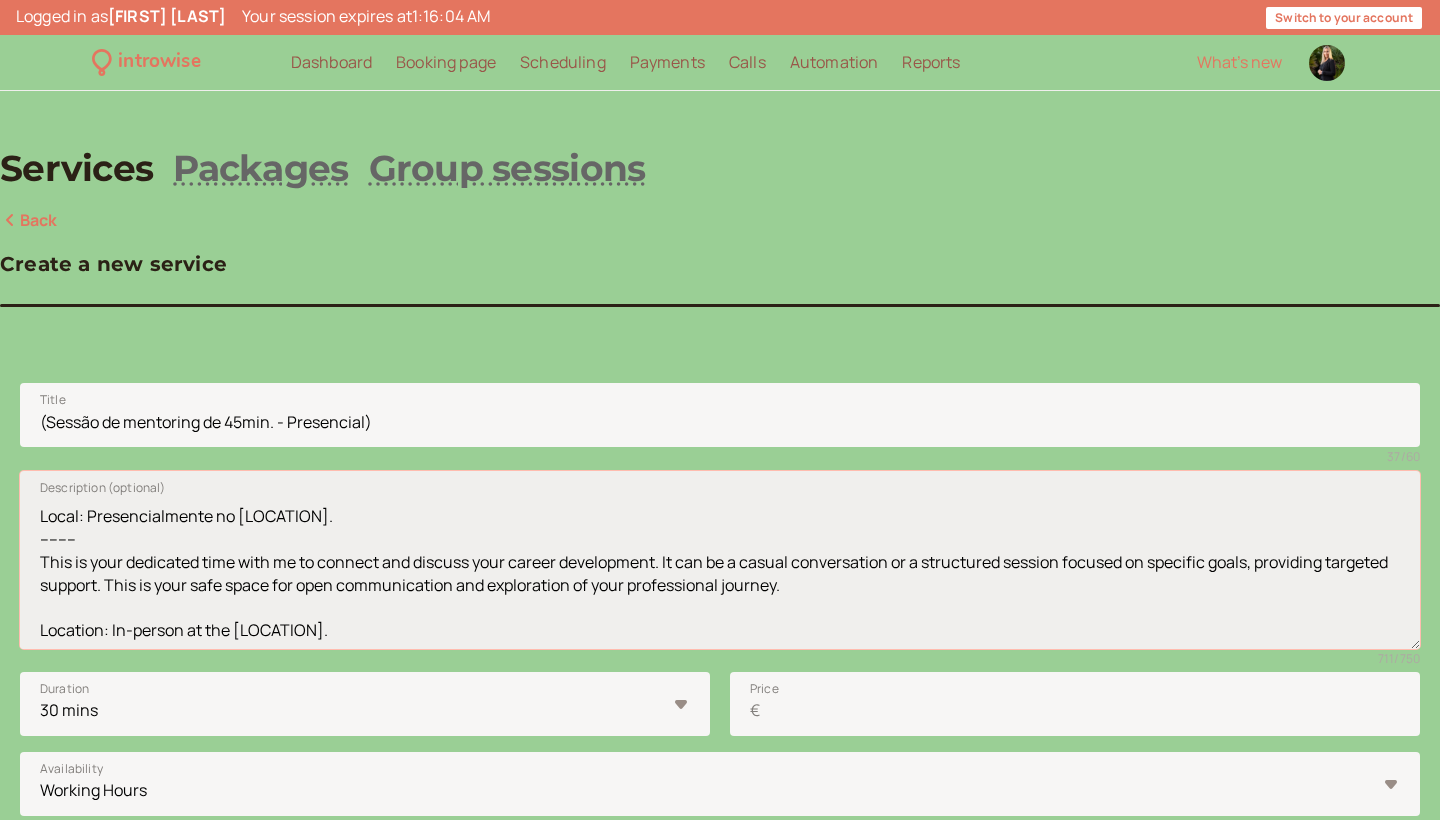 scroll, scrollTop: 193, scrollLeft: 0, axis: vertical 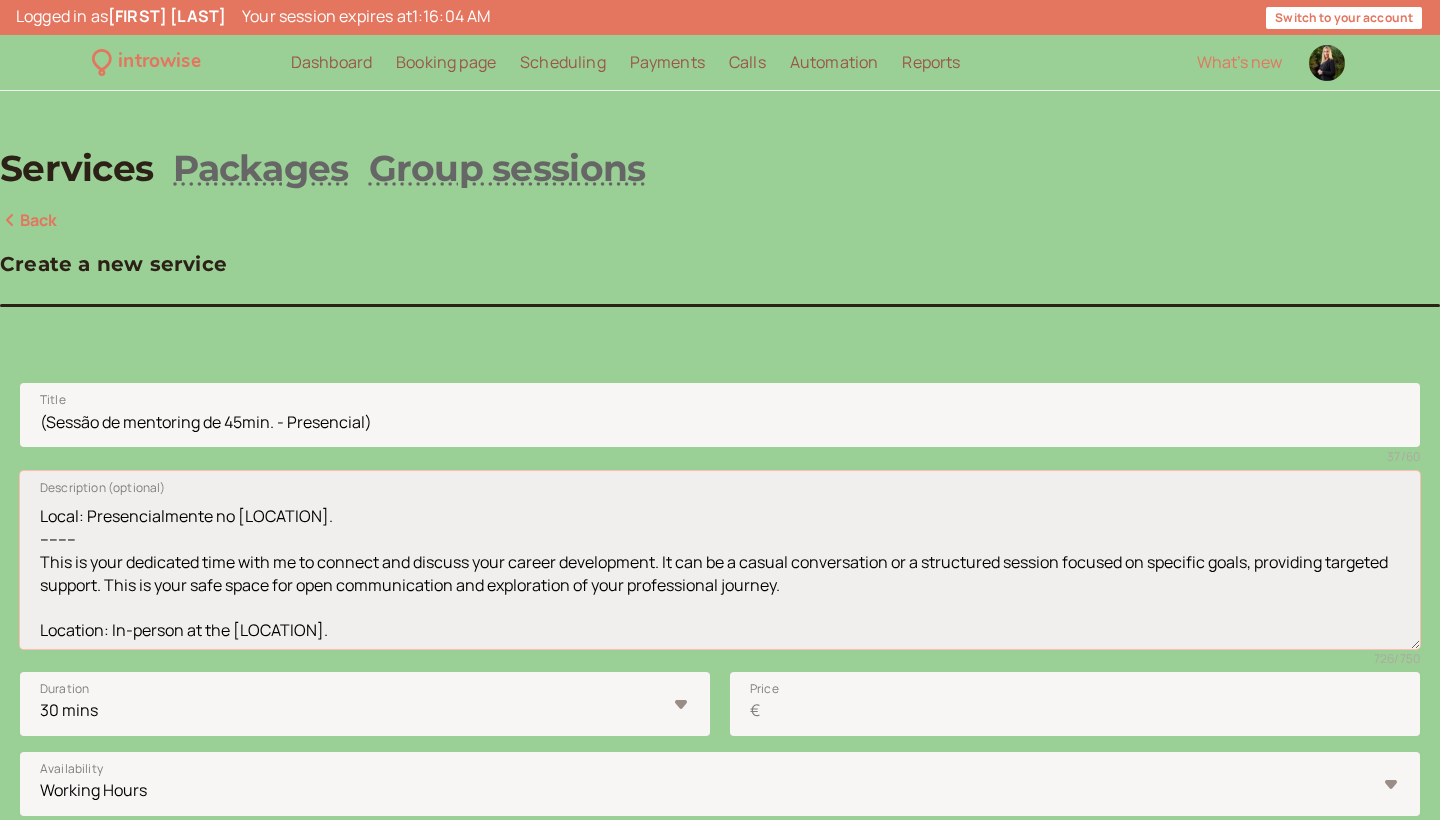 drag, startPoint x: 369, startPoint y: 631, endPoint x: 556, endPoint y: 636, distance: 187.06683 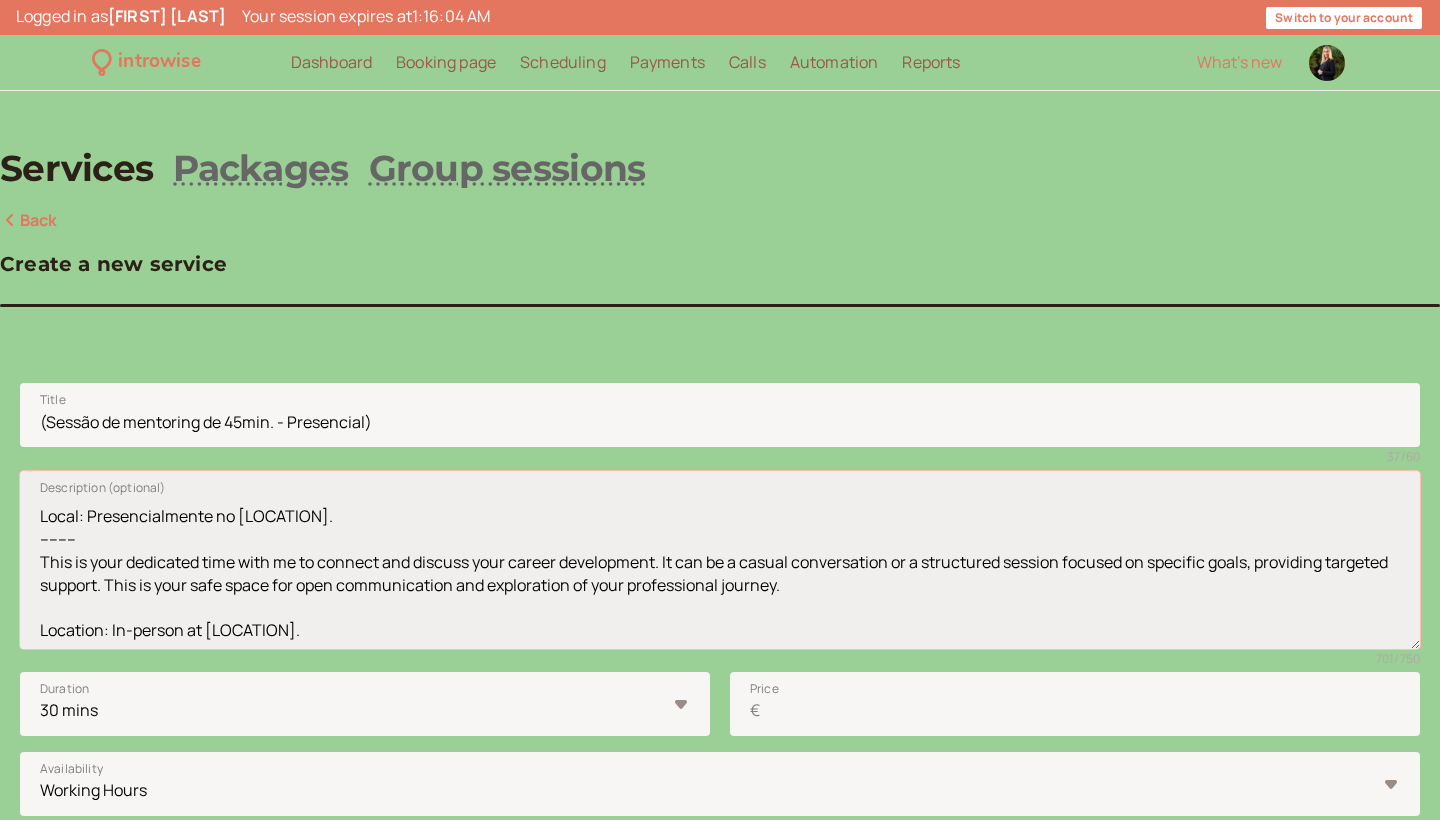 paste on "The Residences Salgados Beach Resort" 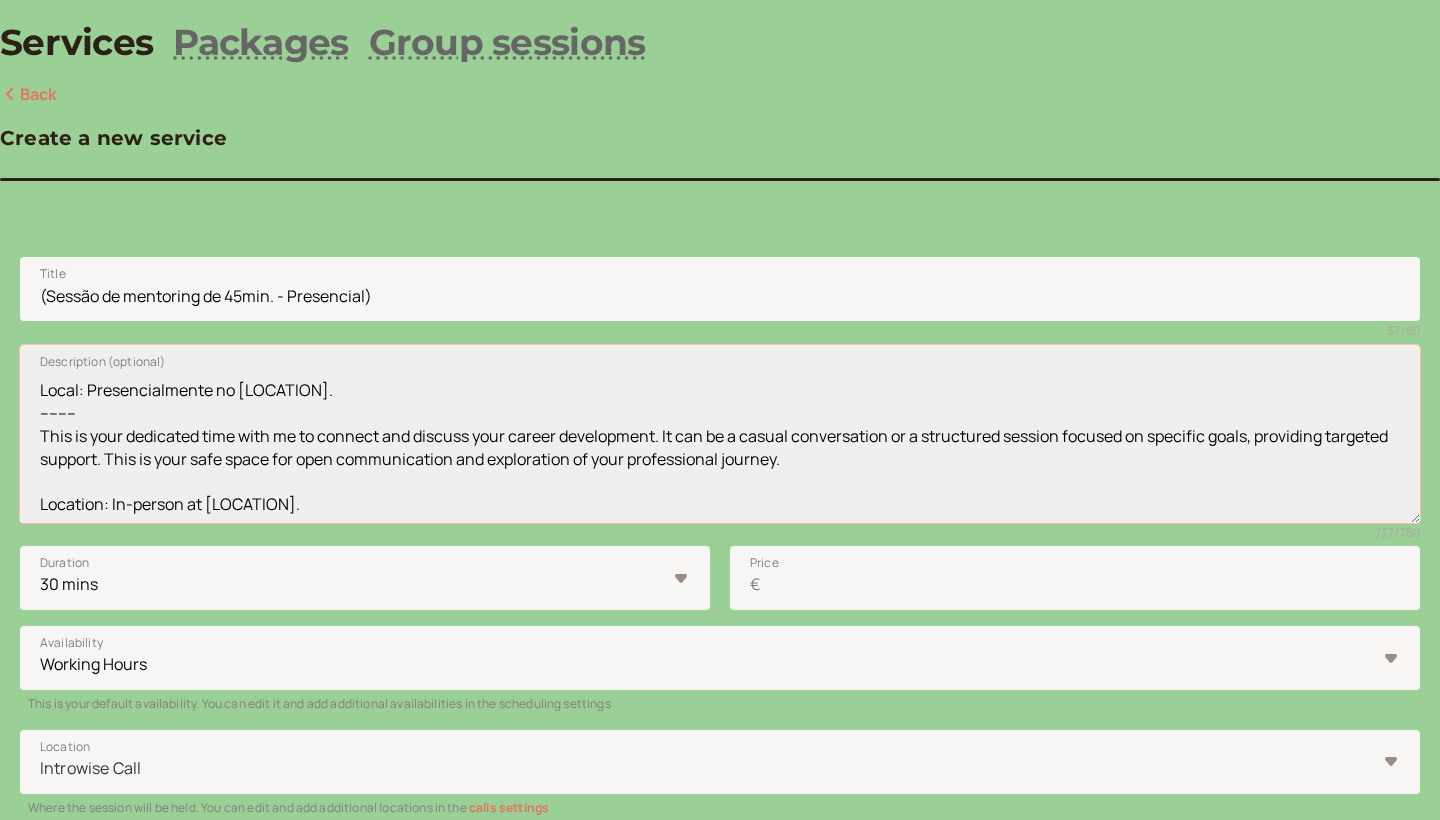 scroll, scrollTop: 141, scrollLeft: 0, axis: vertical 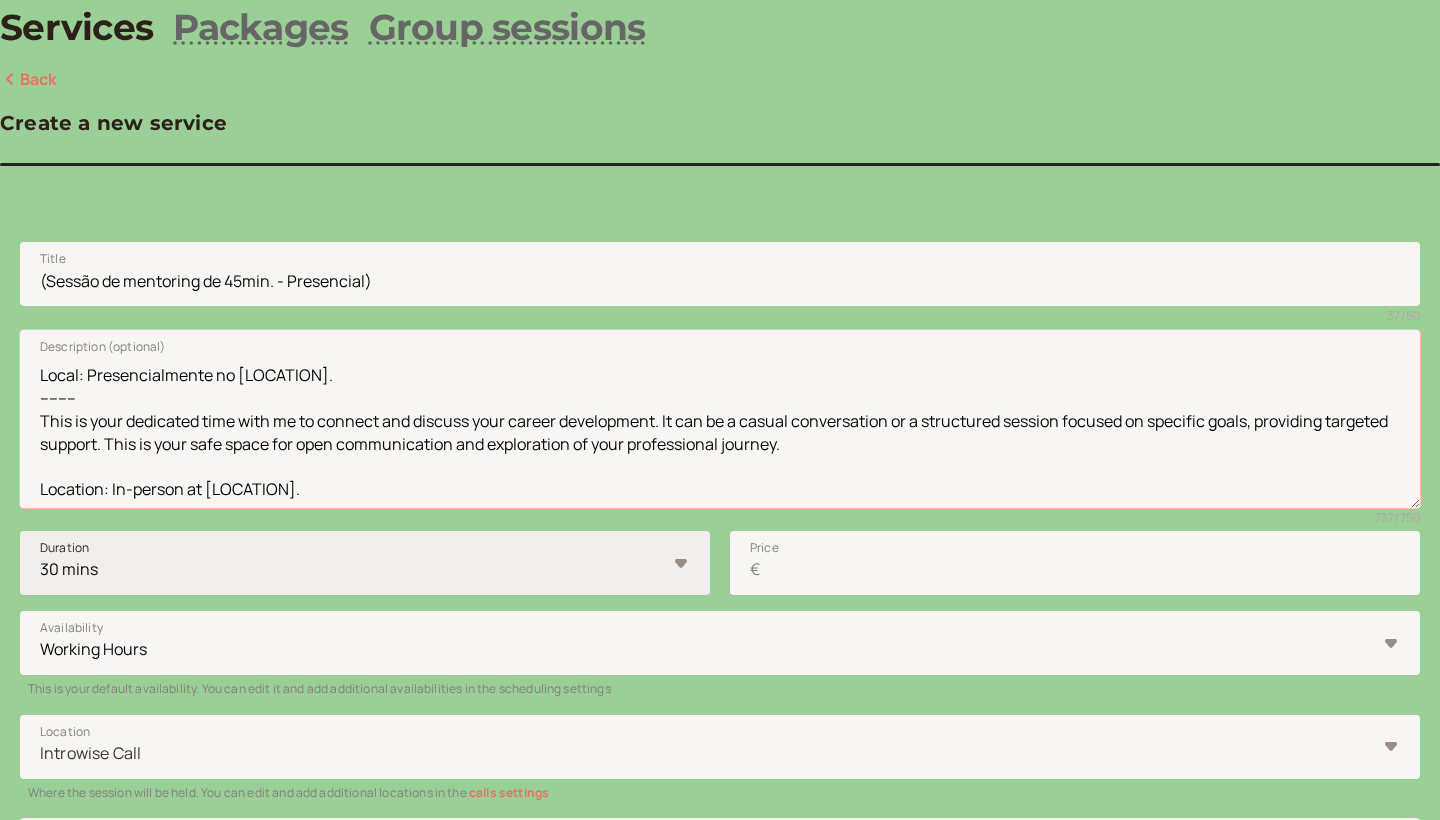type on "(Sessão de mentoring de 45min. - Presencial)
Momento dedicado para conexão e discussão do seu desenvolvimento profissional, seja através de uma conversa casual ou de uma sessão estruturada focada em objetivos específicos. Este é um espaço seguro para comunicação aberta e exploração do seu percurso profissional.
Local: Presencialmente no [LOCATION].
--------
This is your dedicated time with me to connect and discuss your career development. It can be a casual conversation or a structured session focused on specific goals, providing targeted support. This is your safe space for open communication and exploration of your professional journey.
Location: In-person at [LOCATION]." 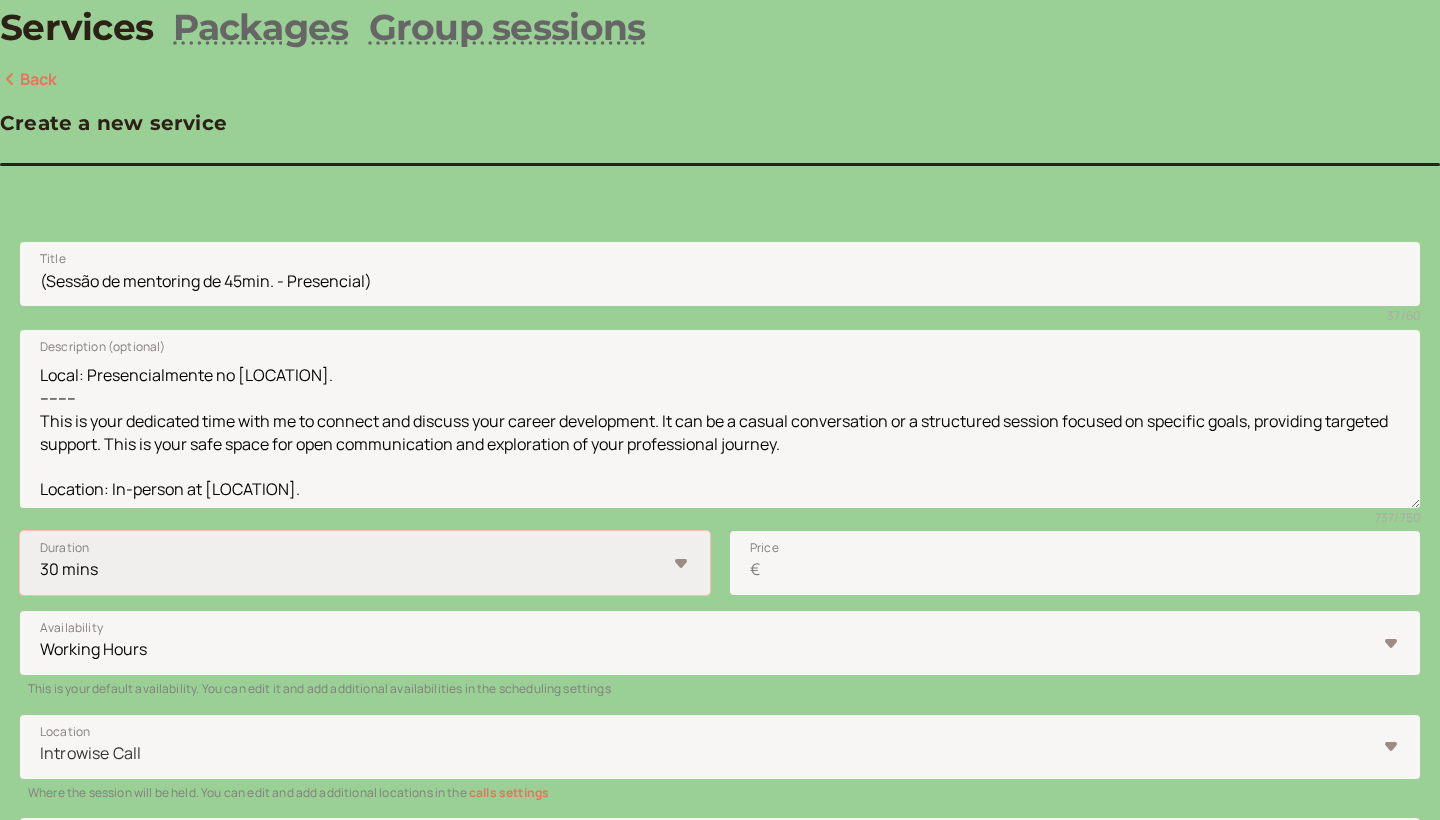select on "45" 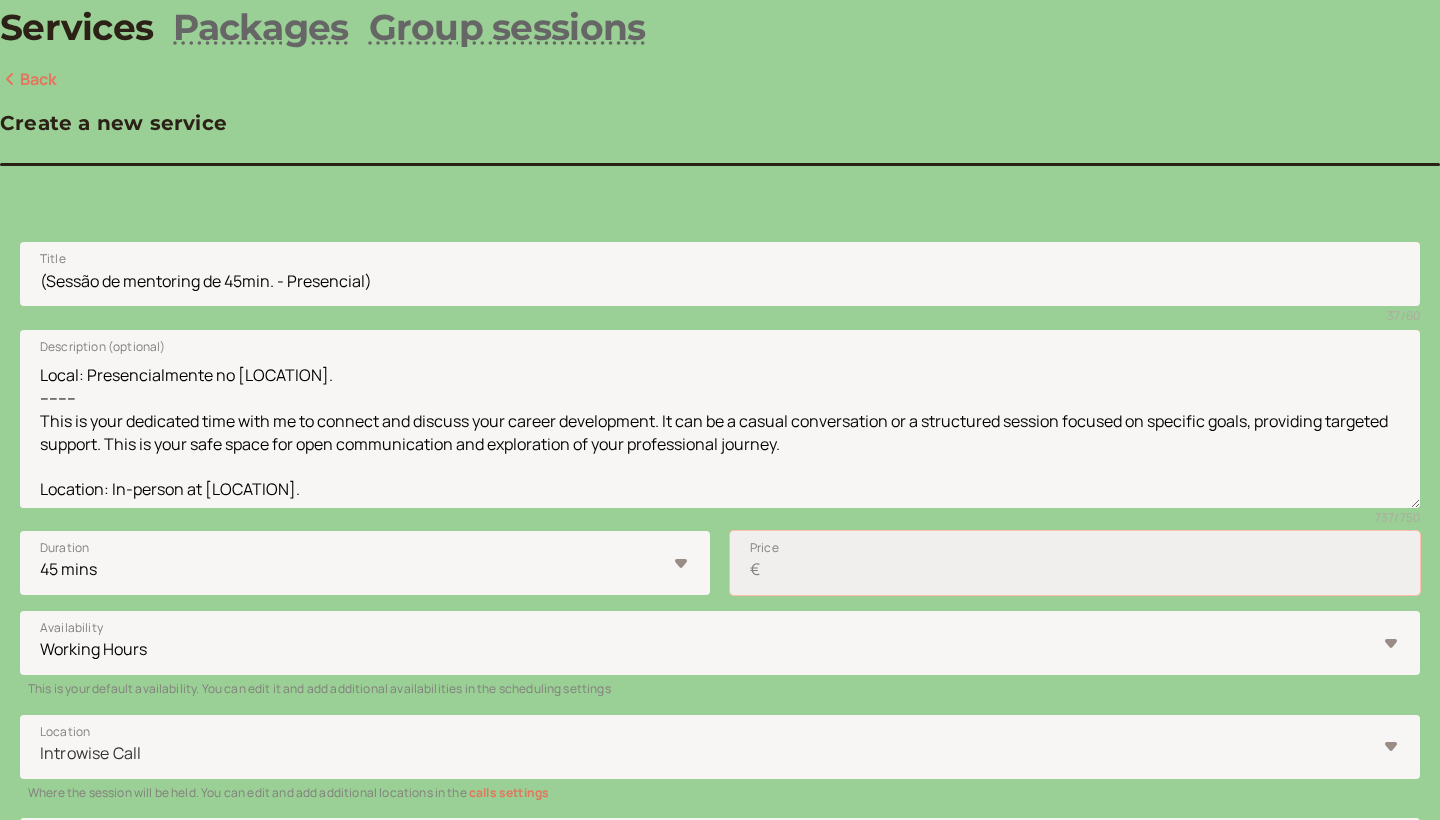 click on "Price €" at bounding box center [1075, 563] 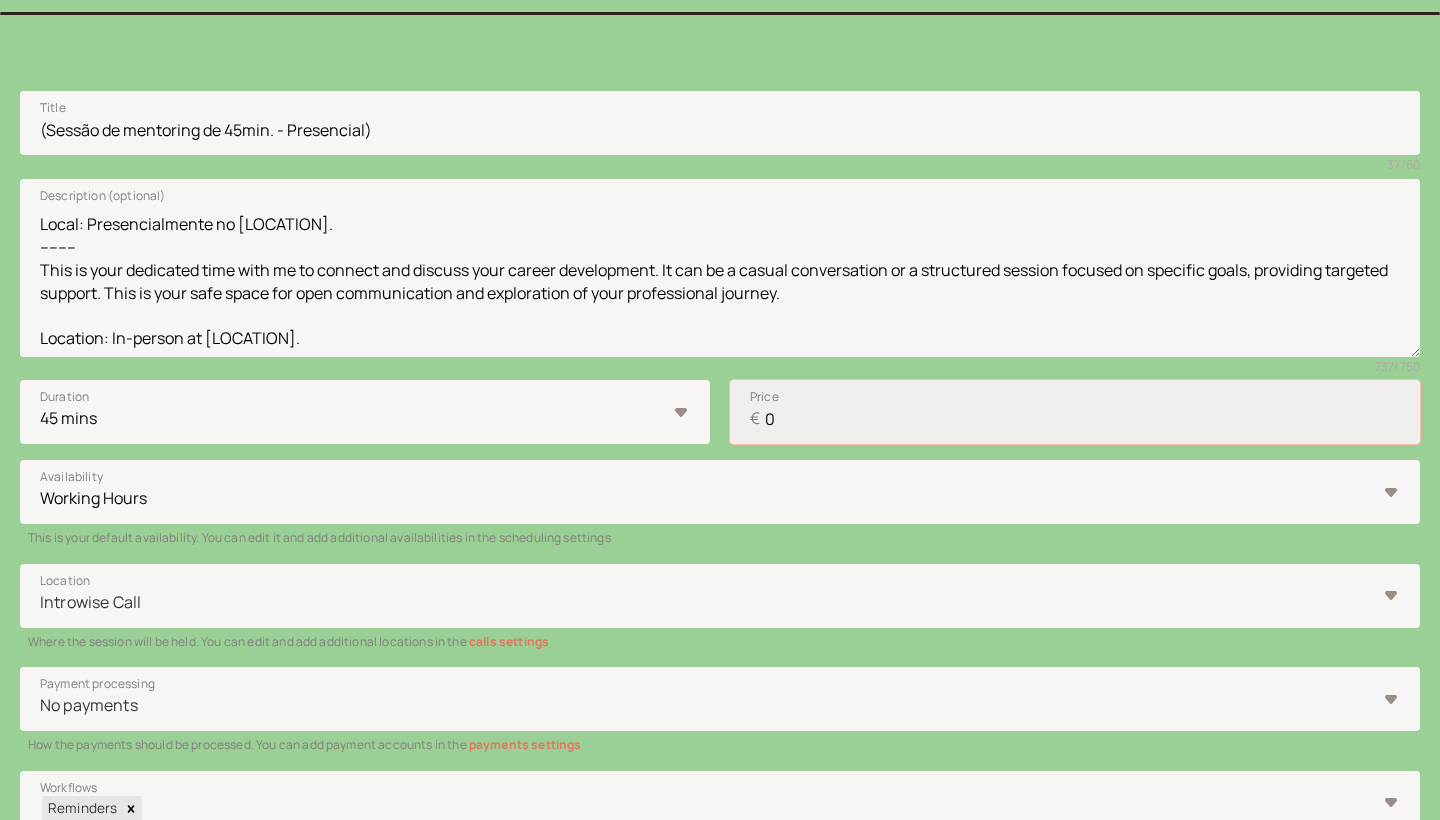 scroll, scrollTop: 310, scrollLeft: 0, axis: vertical 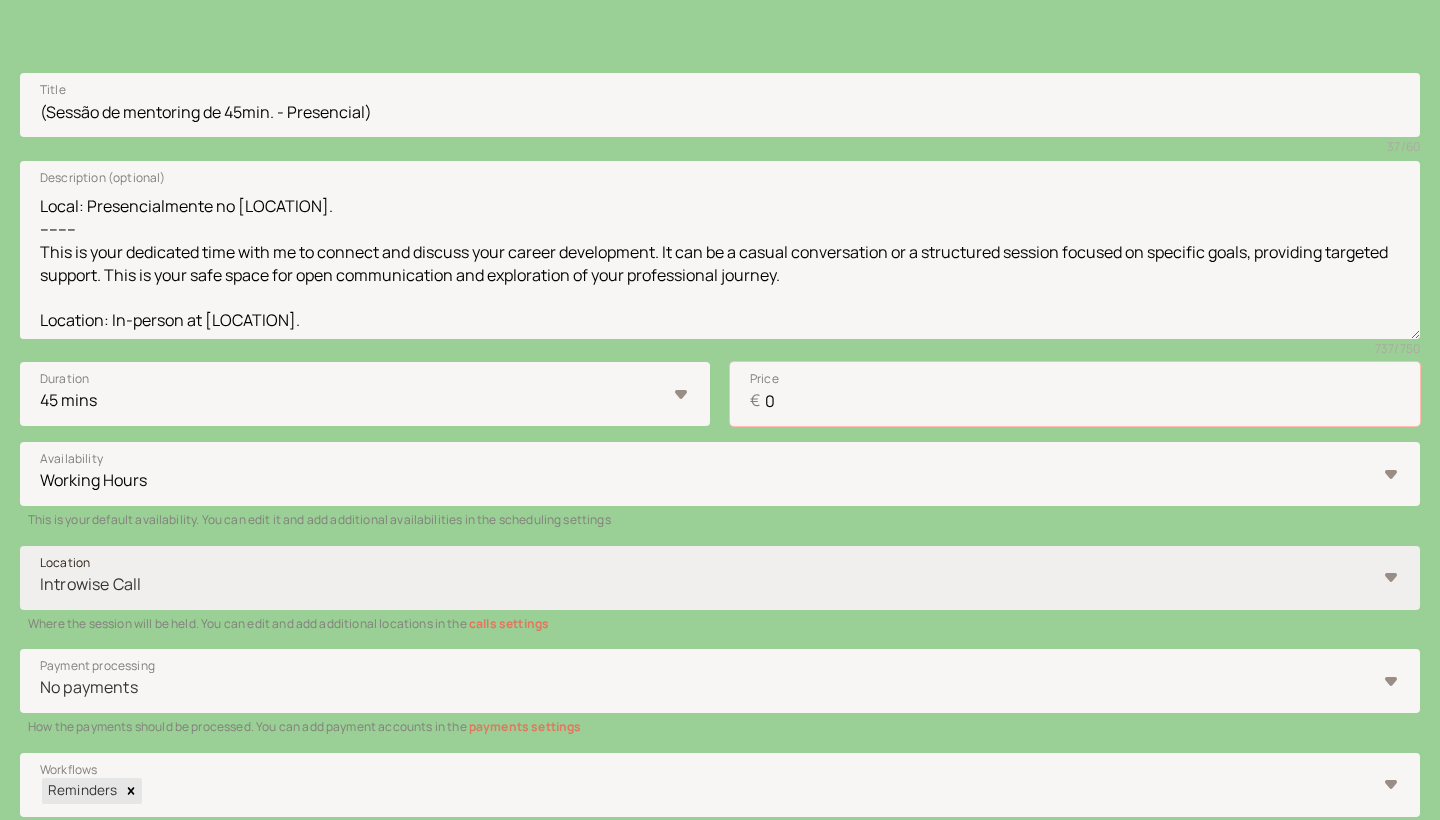 type on "0" 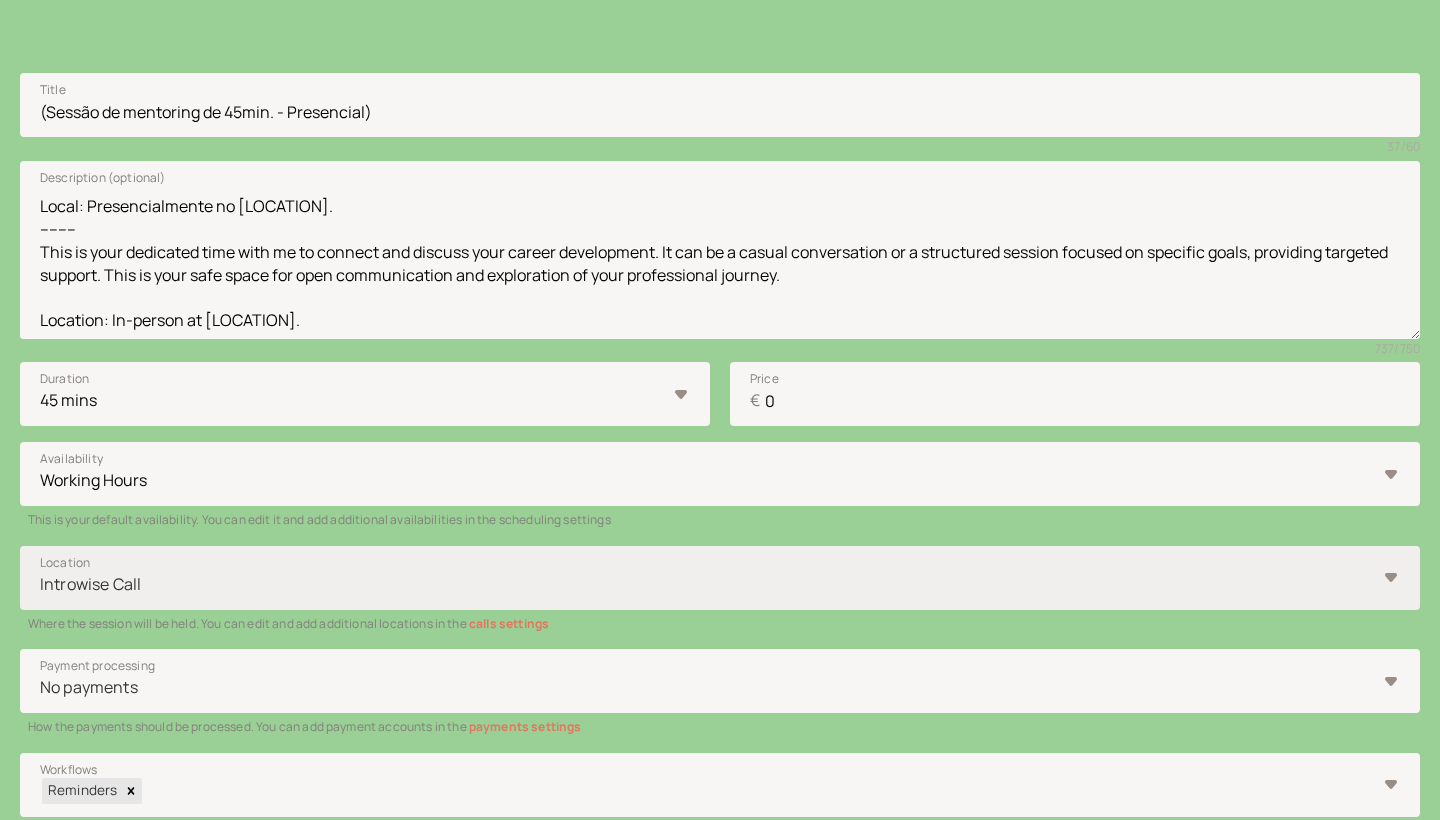 click at bounding box center [707, 584] 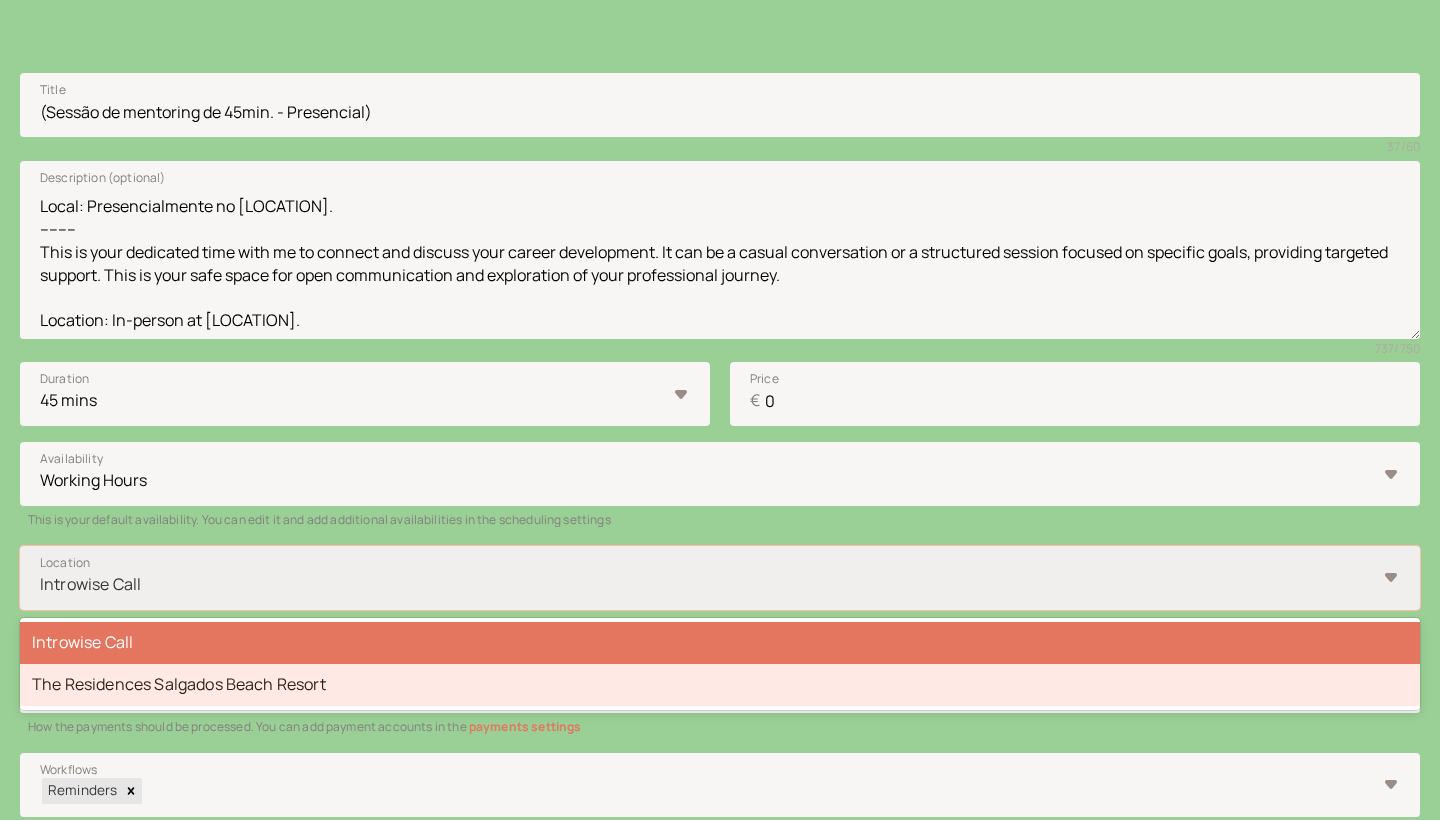 click on "The Residences Salgados Beach Resort" at bounding box center [720, 685] 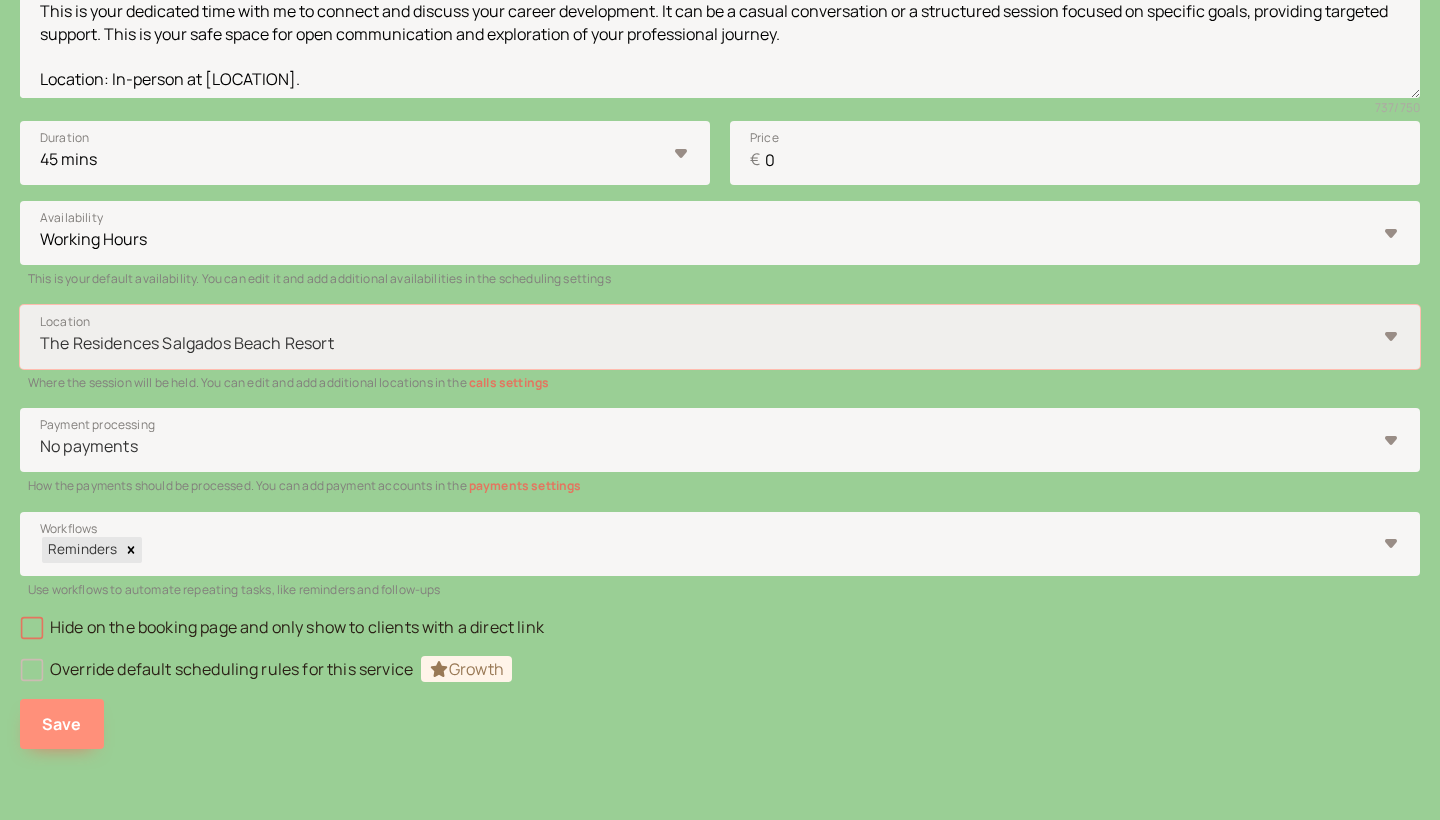 click on "Save" at bounding box center (62, 724) 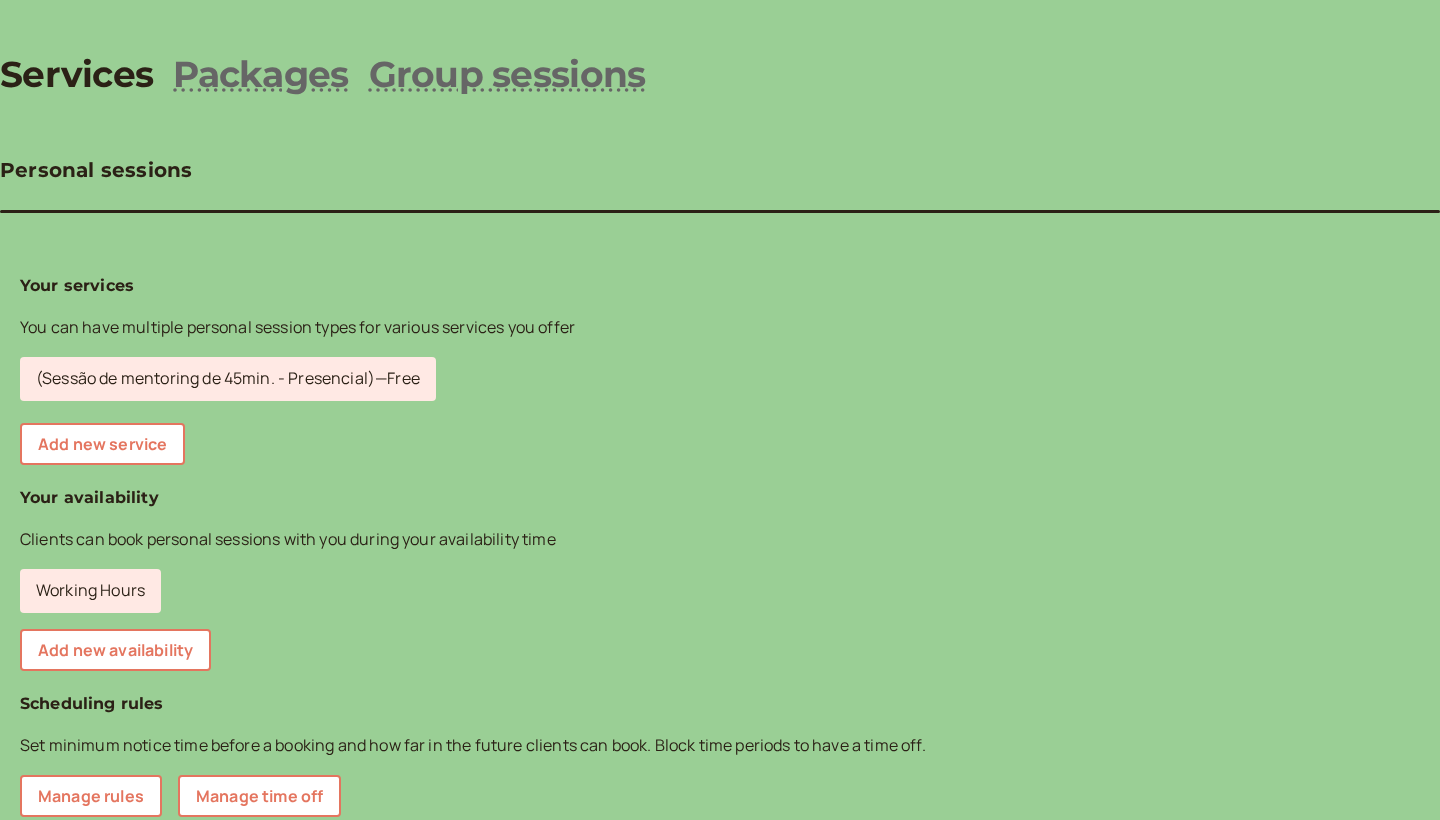scroll, scrollTop: 102, scrollLeft: 0, axis: vertical 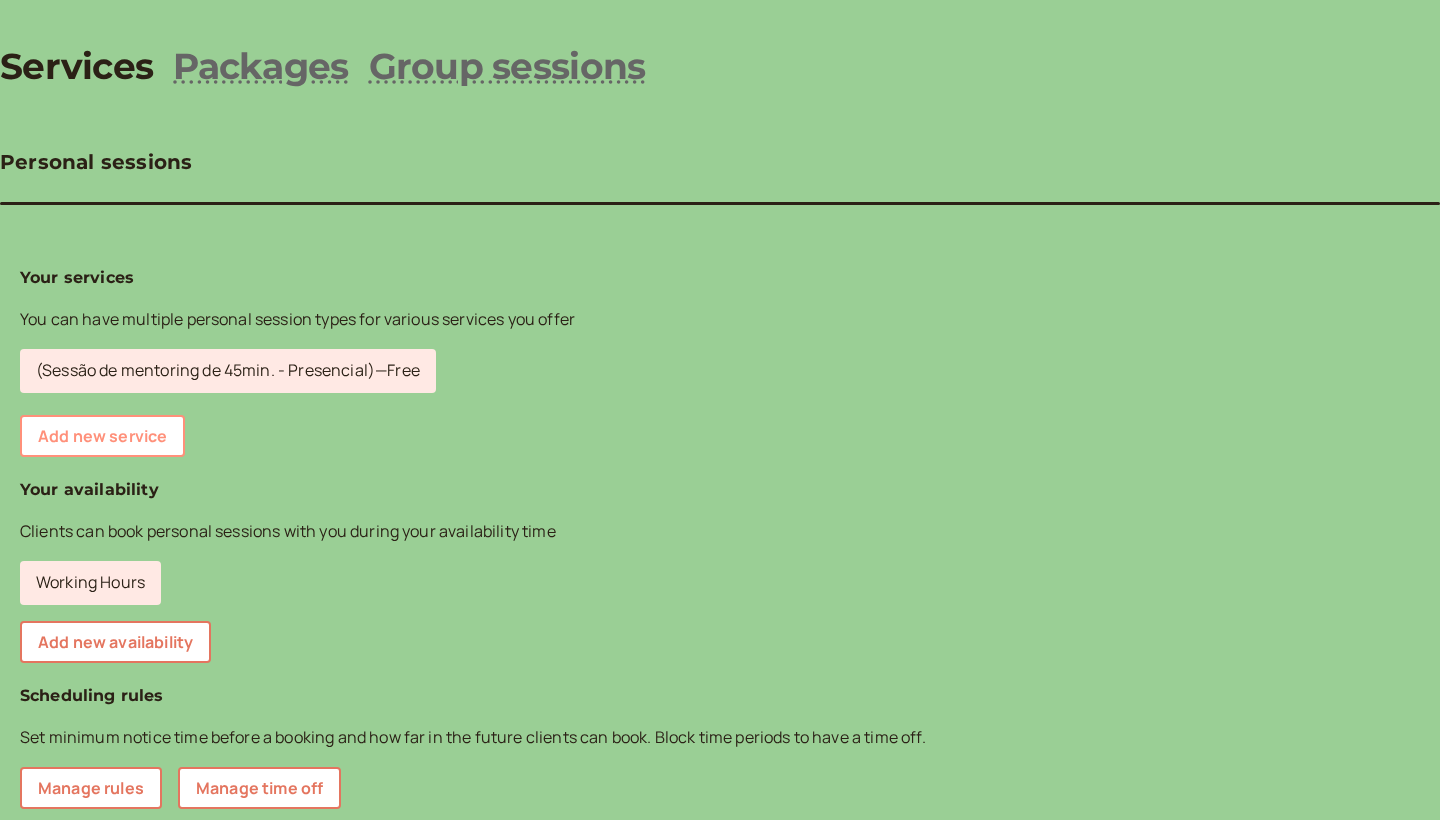 click on "Add new service" at bounding box center (102, 436) 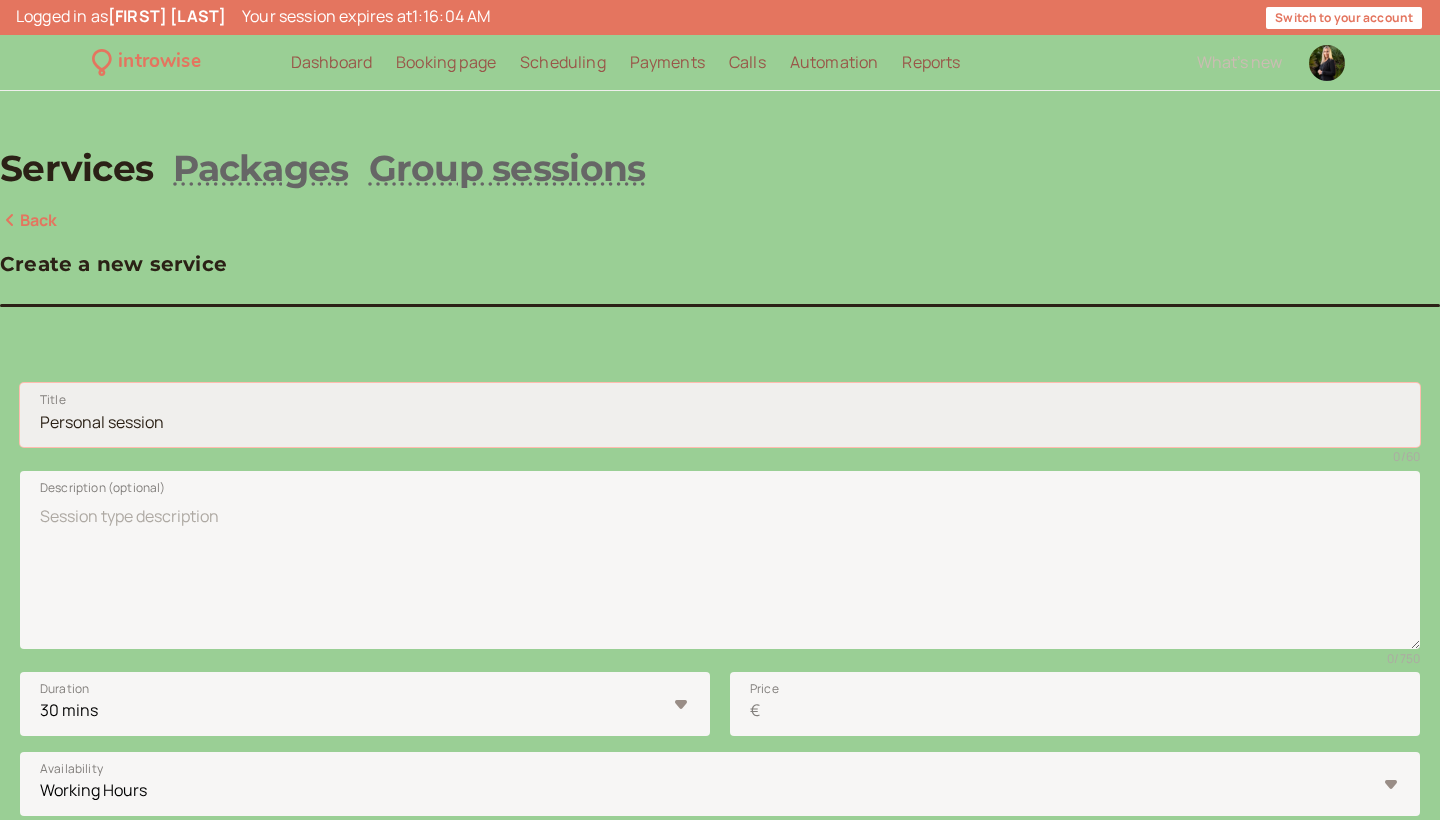 click on "Title" at bounding box center (720, 415) 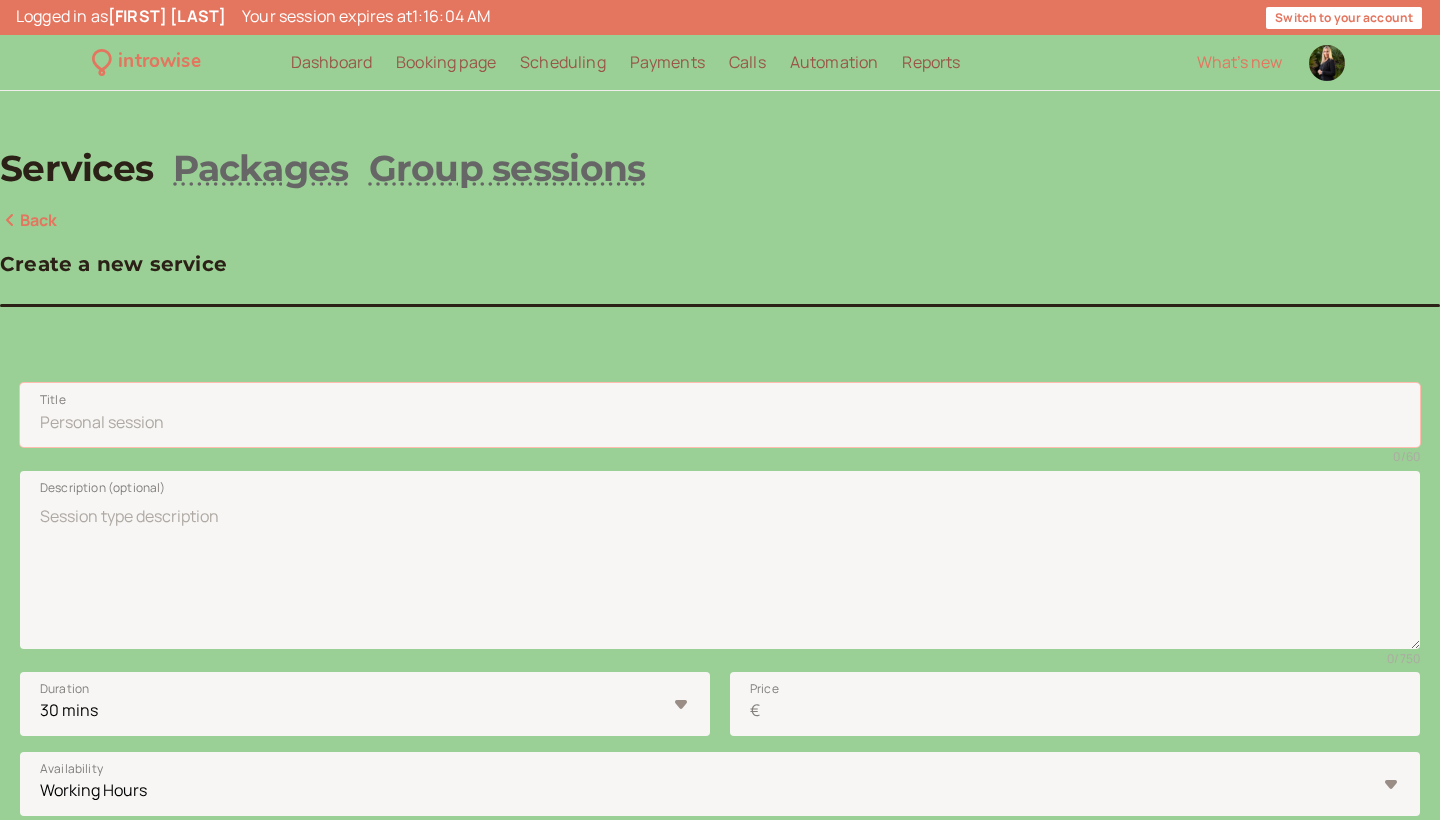 paste on "45-min Mentoring Session - Virtual" 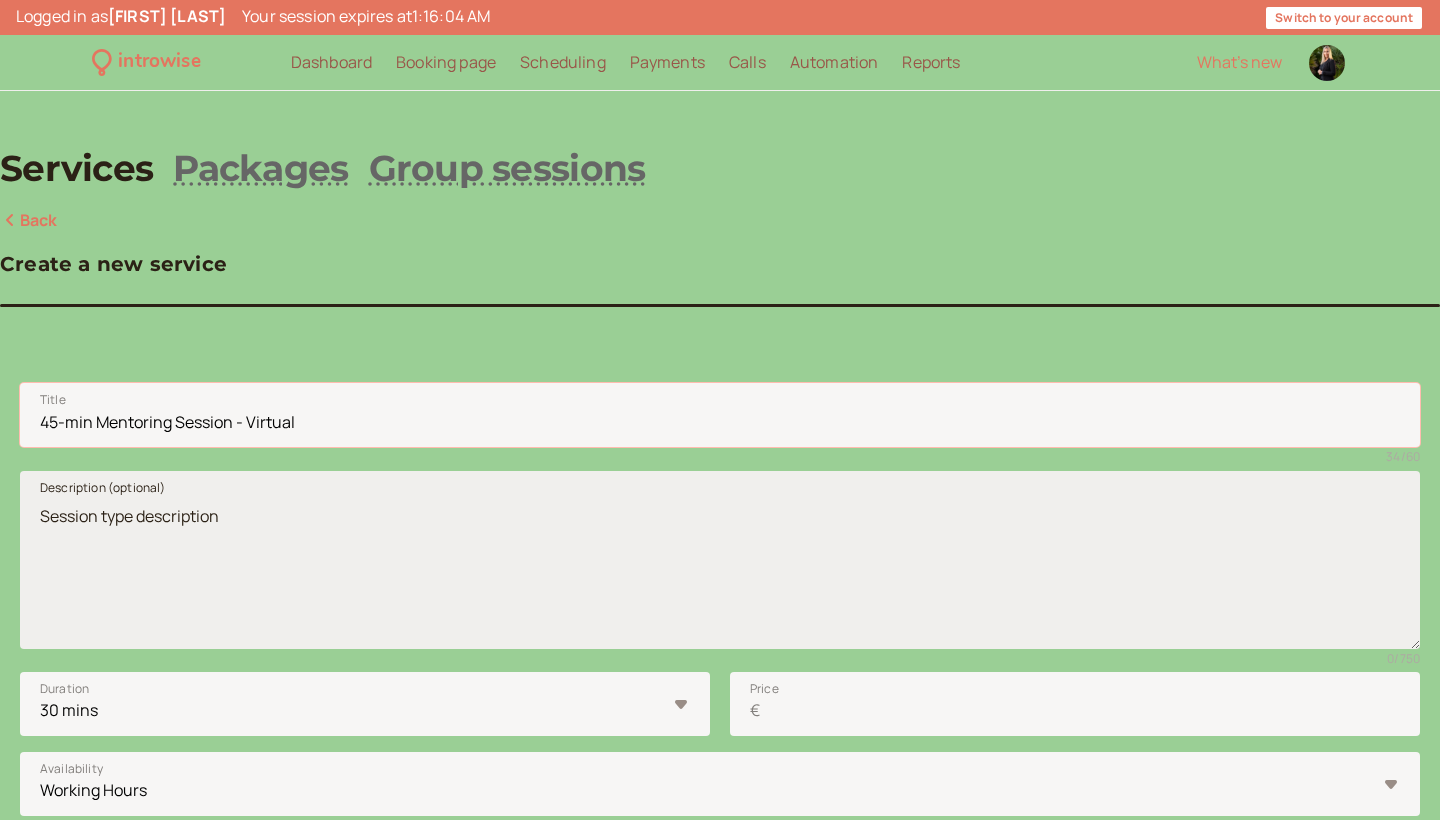 type on "45-min Mentoring Session - Virtual" 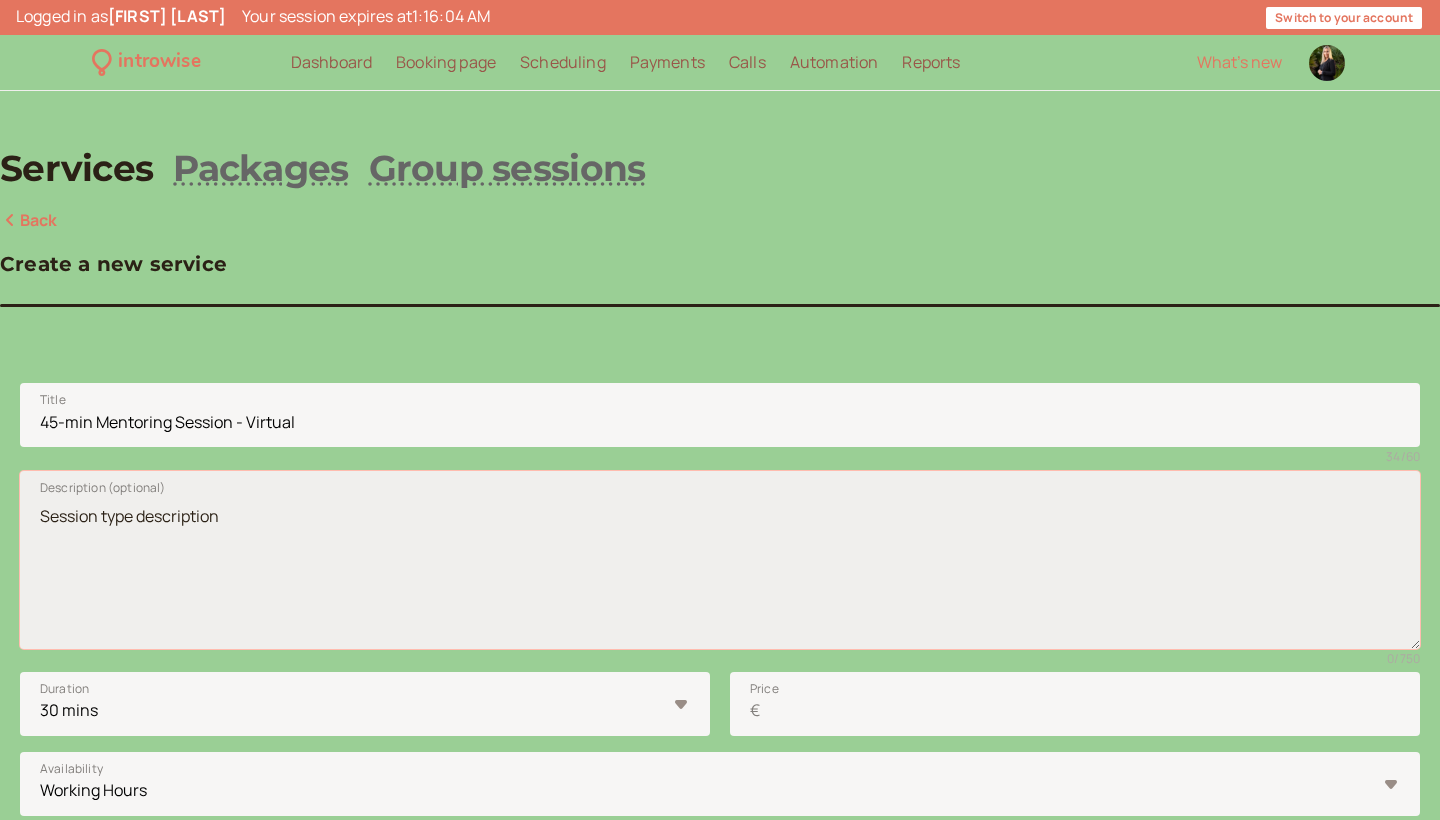 click on "Description (optional)" at bounding box center [720, 560] 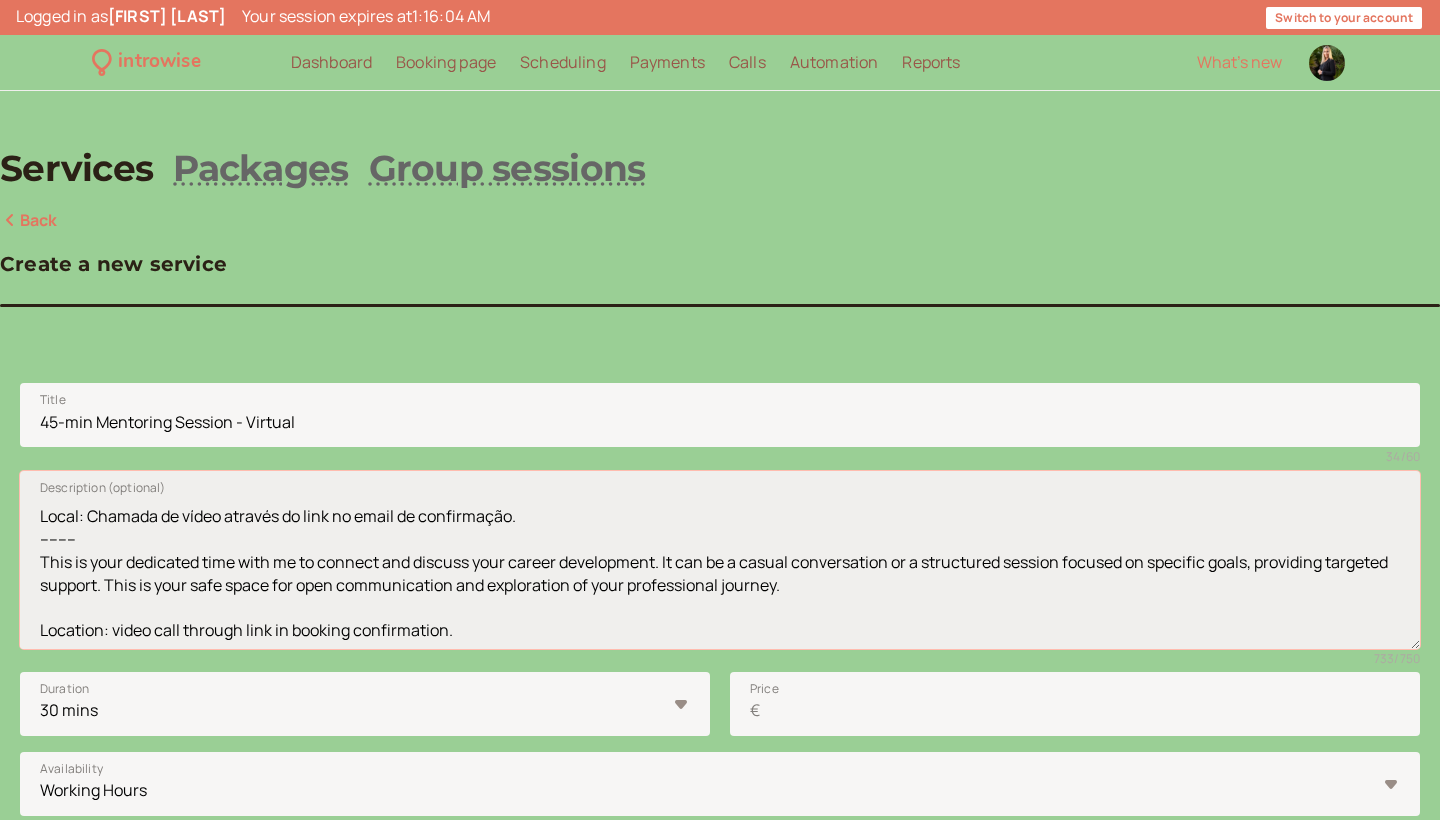 scroll, scrollTop: 193, scrollLeft: 0, axis: vertical 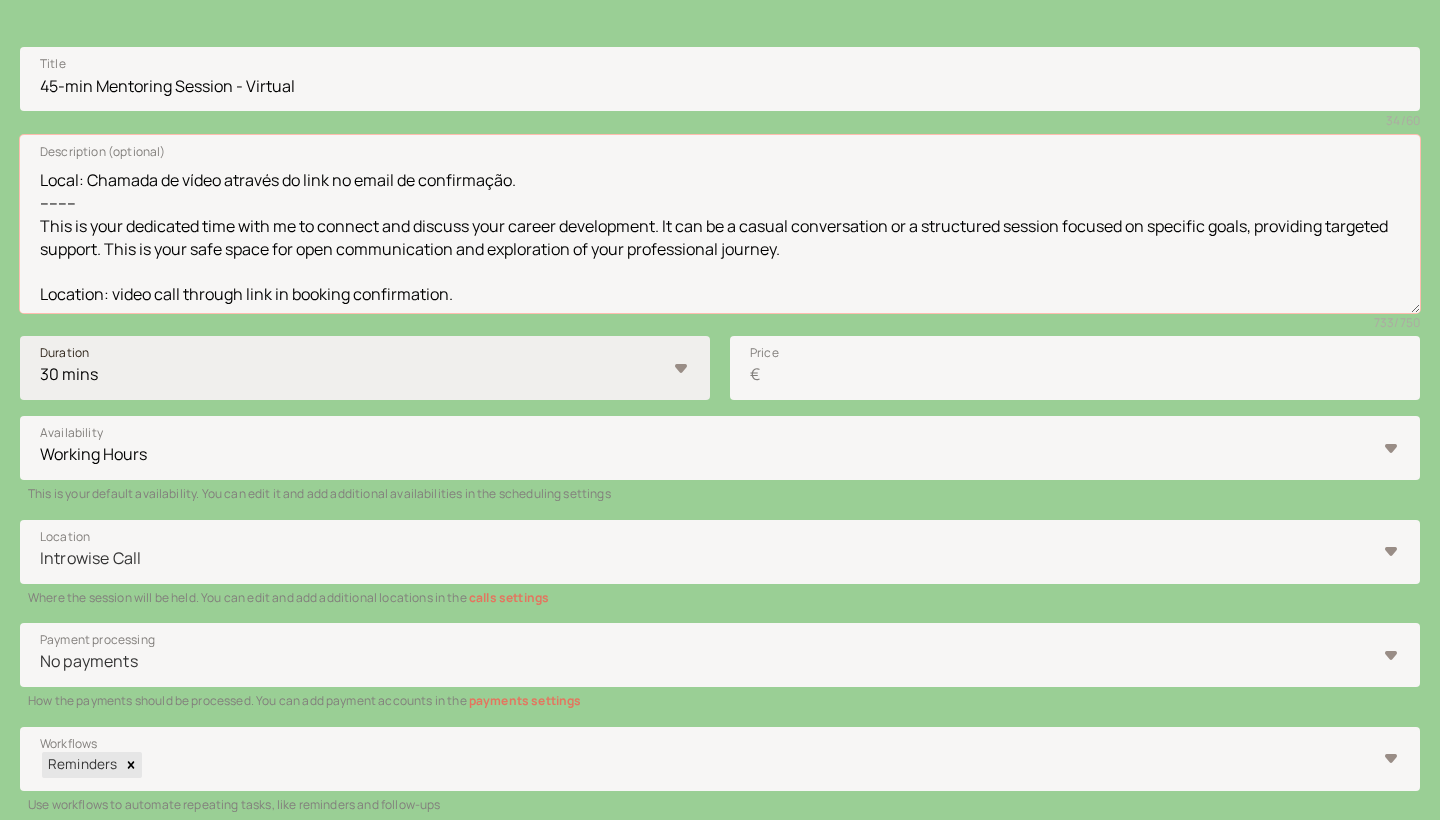 type on "(Sessão de mentoring de 45min. - Virtual)
Momento dedicado para conexão e discussão do seu desenvolvimento profissional, seja através de uma conversa casual ou de uma sessão estruturada focada em objetivos específicos. Este é um espaço seguro para comunicação aberta e exploração do seu percurso profissional.
Local: Chamada de vídeo através do link no email de confirmação.
--------
This is your dedicated time with me to connect and discuss your career development. It can be a casual conversation or a structured session focused on specific goals, providing targeted support. This is your safe space for open communication and exploration of your professional journey.
Location: video call through link in booking confirmation." 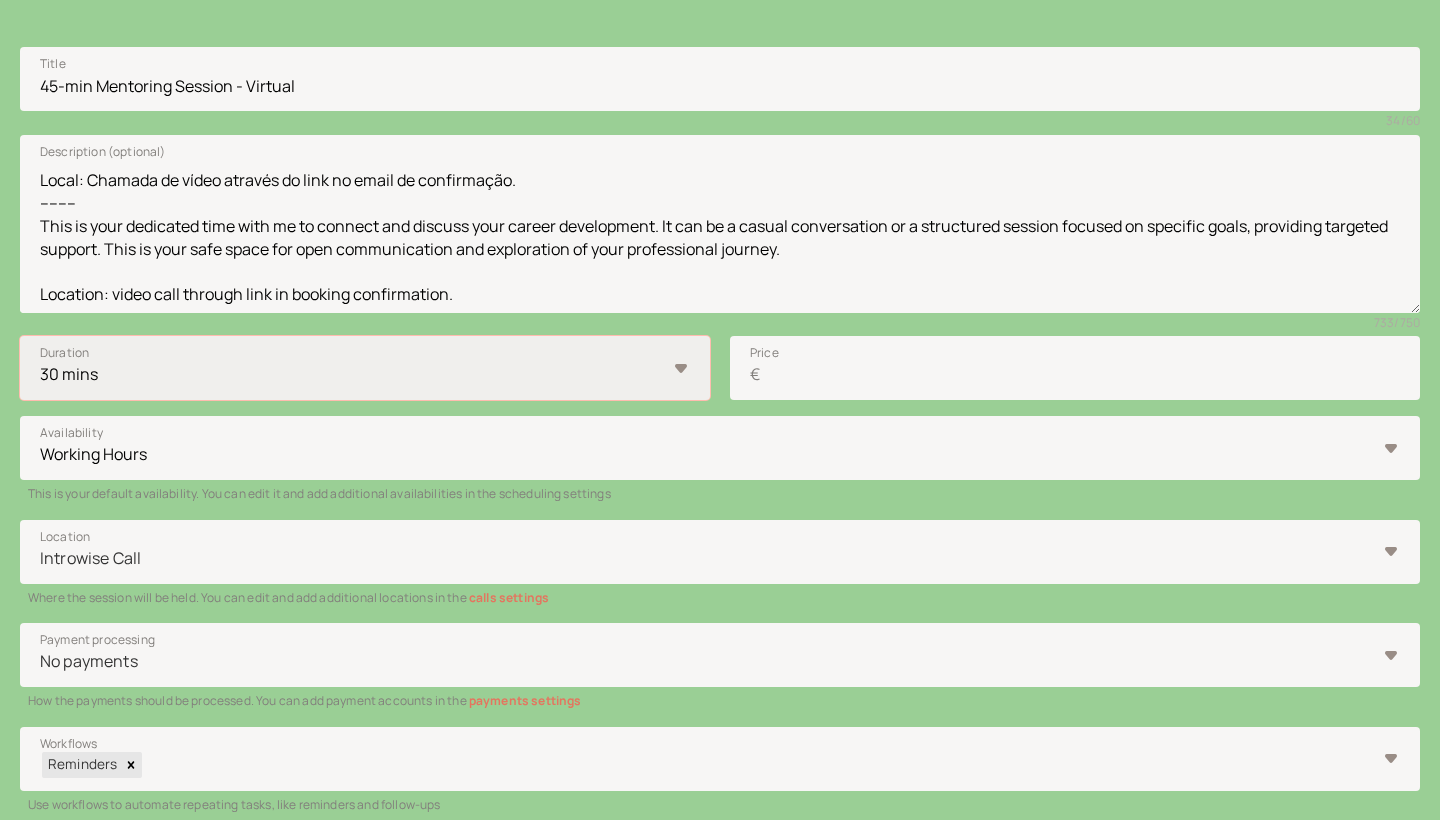 select on "45" 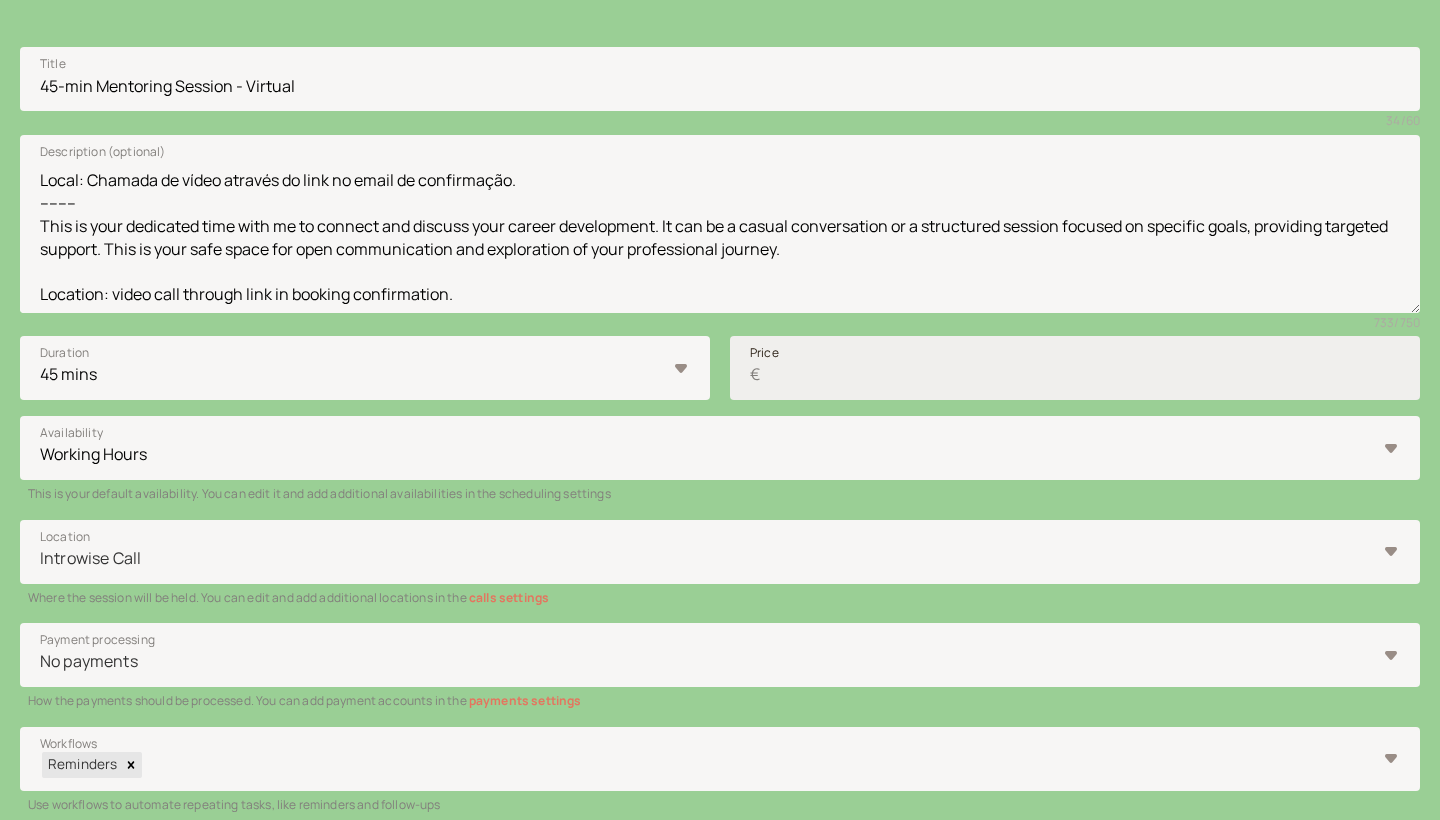 click on "€" at bounding box center [755, 375] 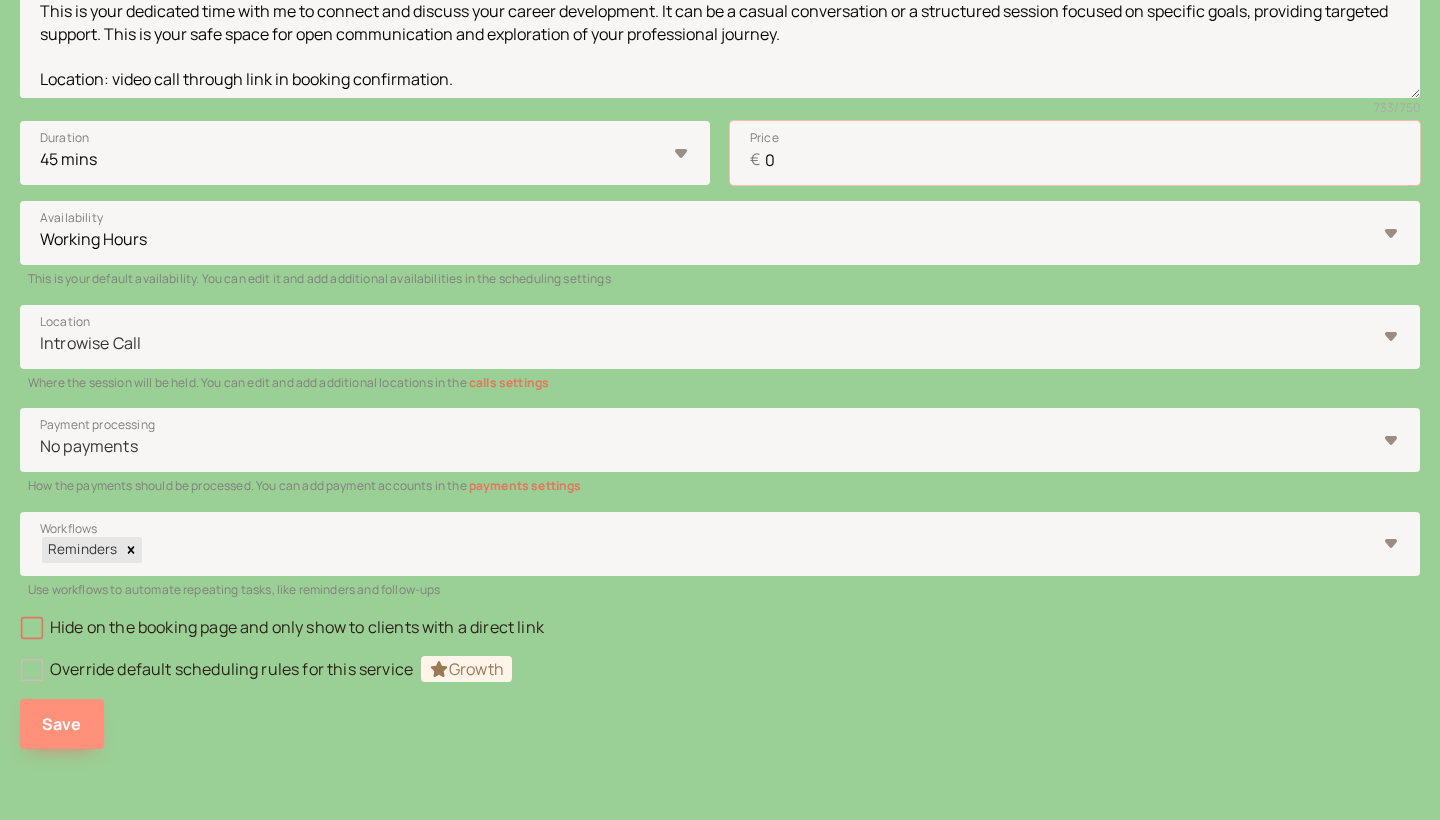 type on "0" 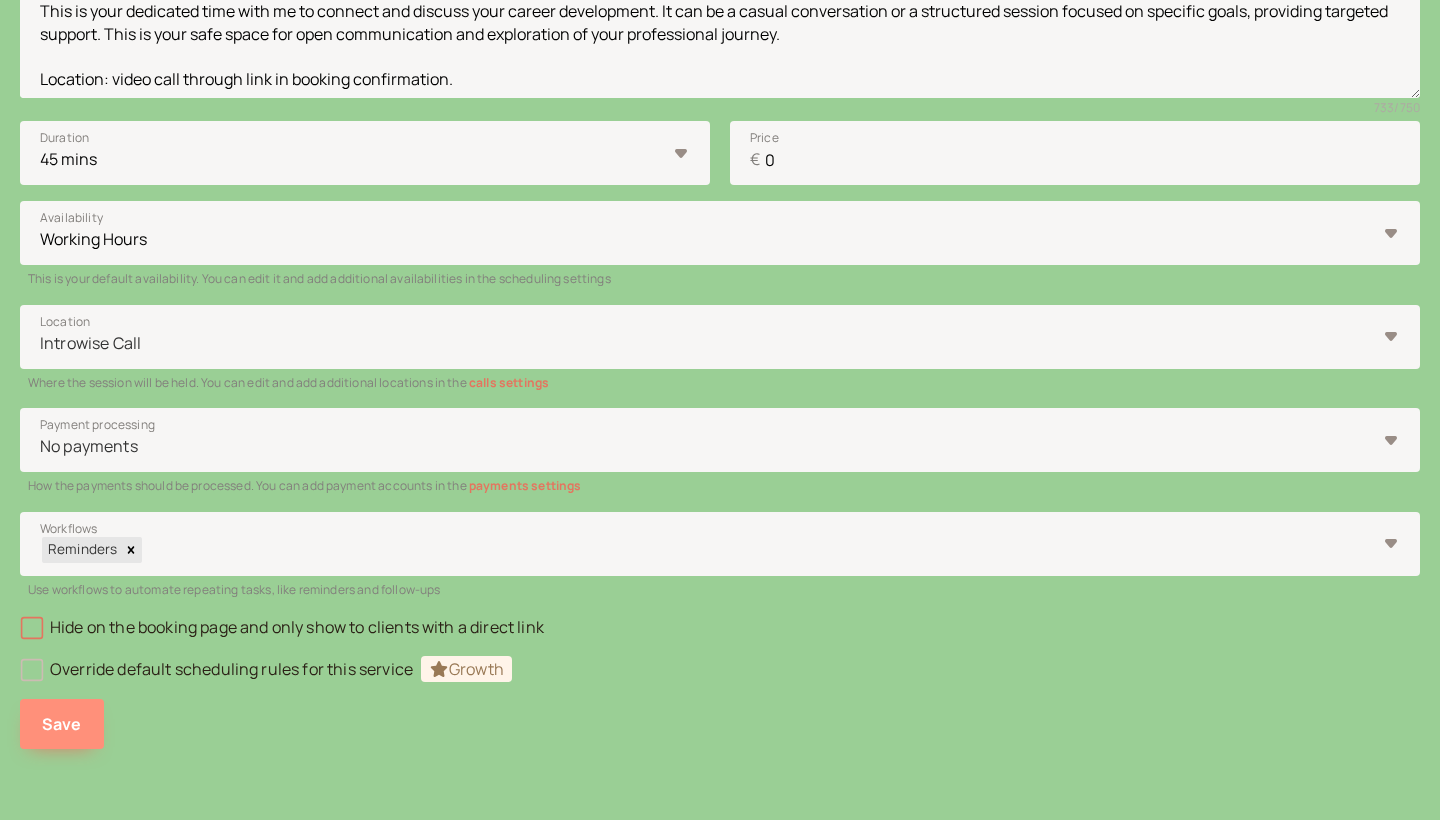 click on "Save" at bounding box center (62, 724) 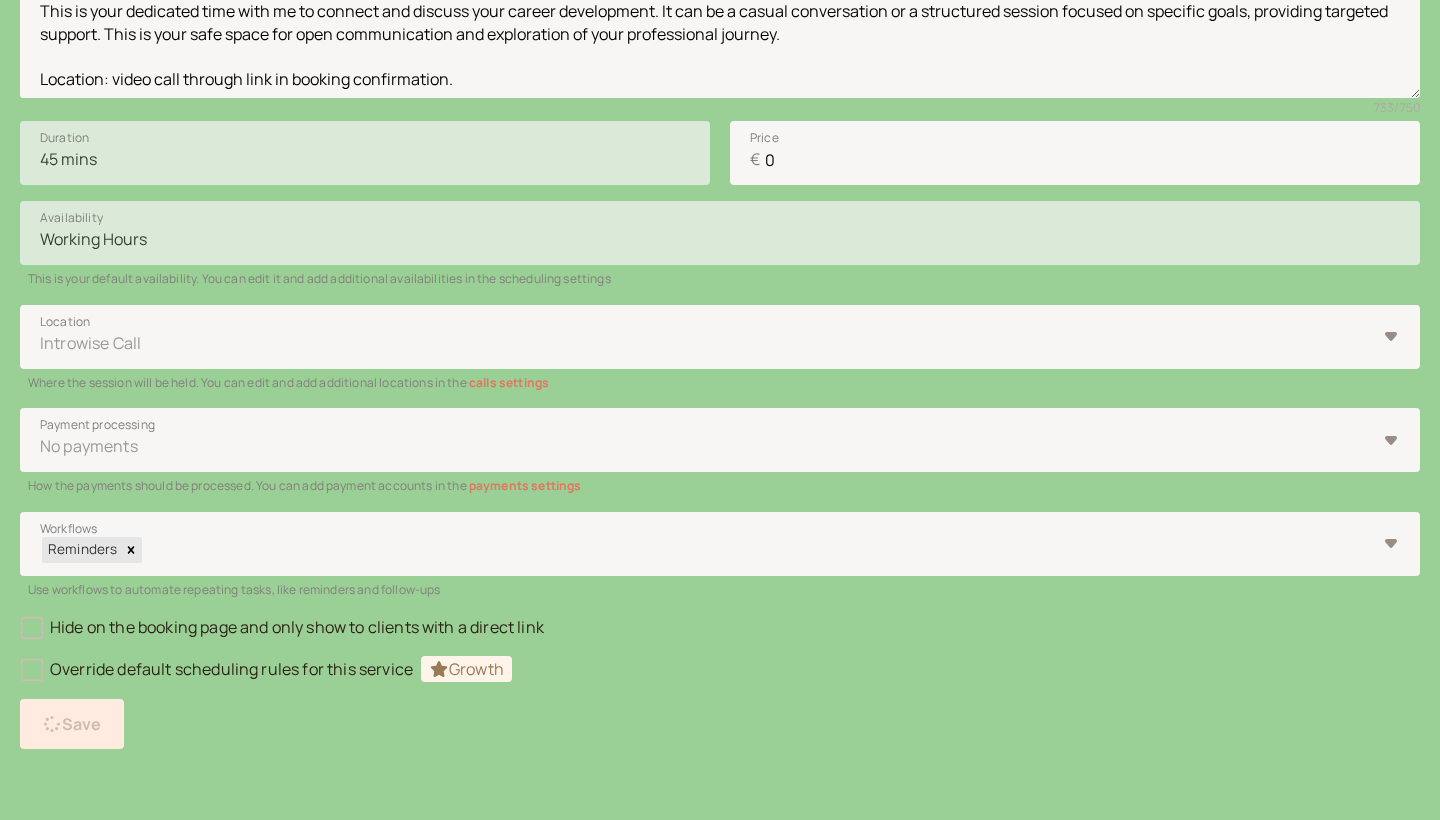 scroll, scrollTop: 35, scrollLeft: 0, axis: vertical 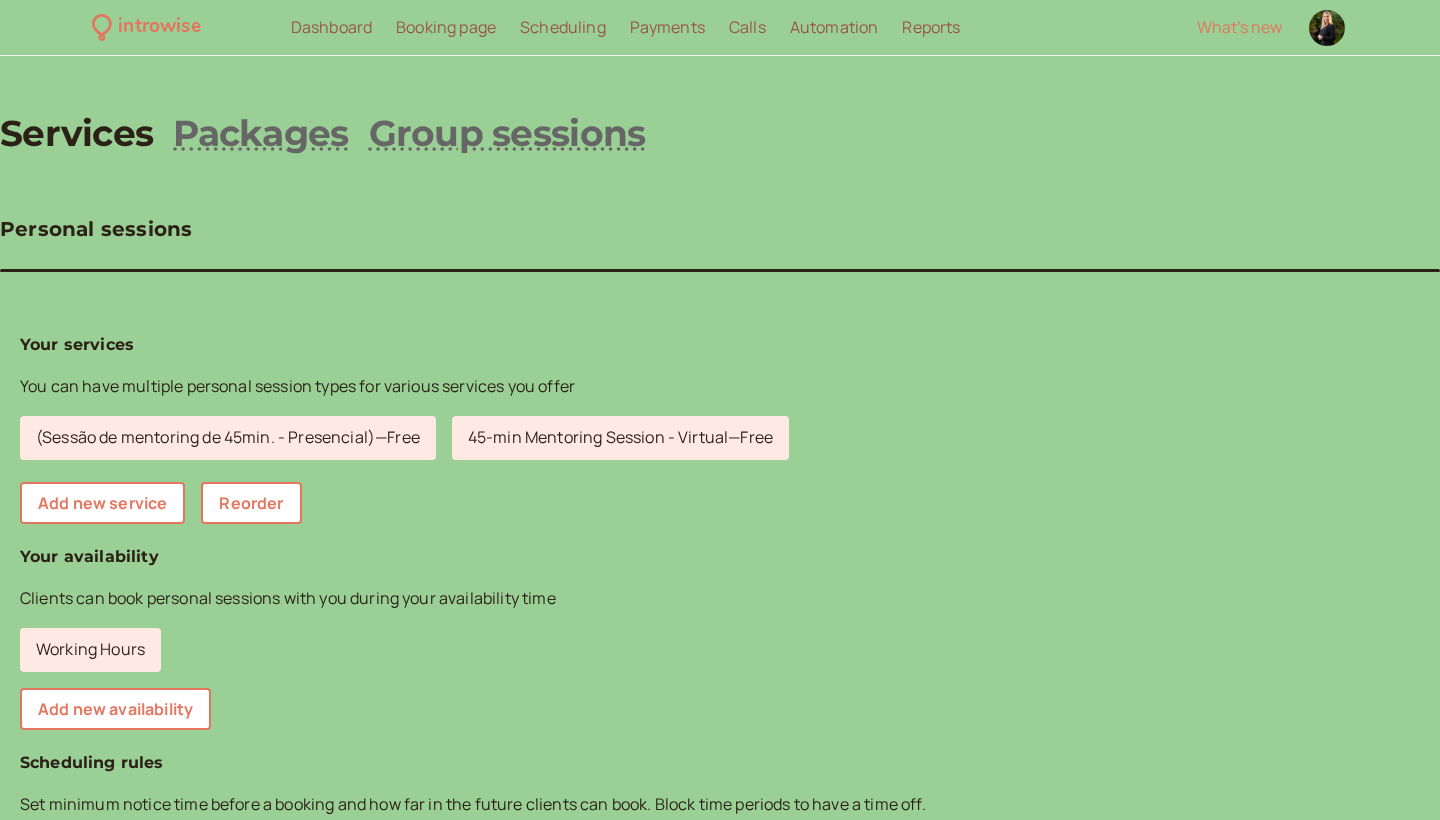 click on "introwise.com/[NAME]-[ID]" at bounding box center [129, 1423] 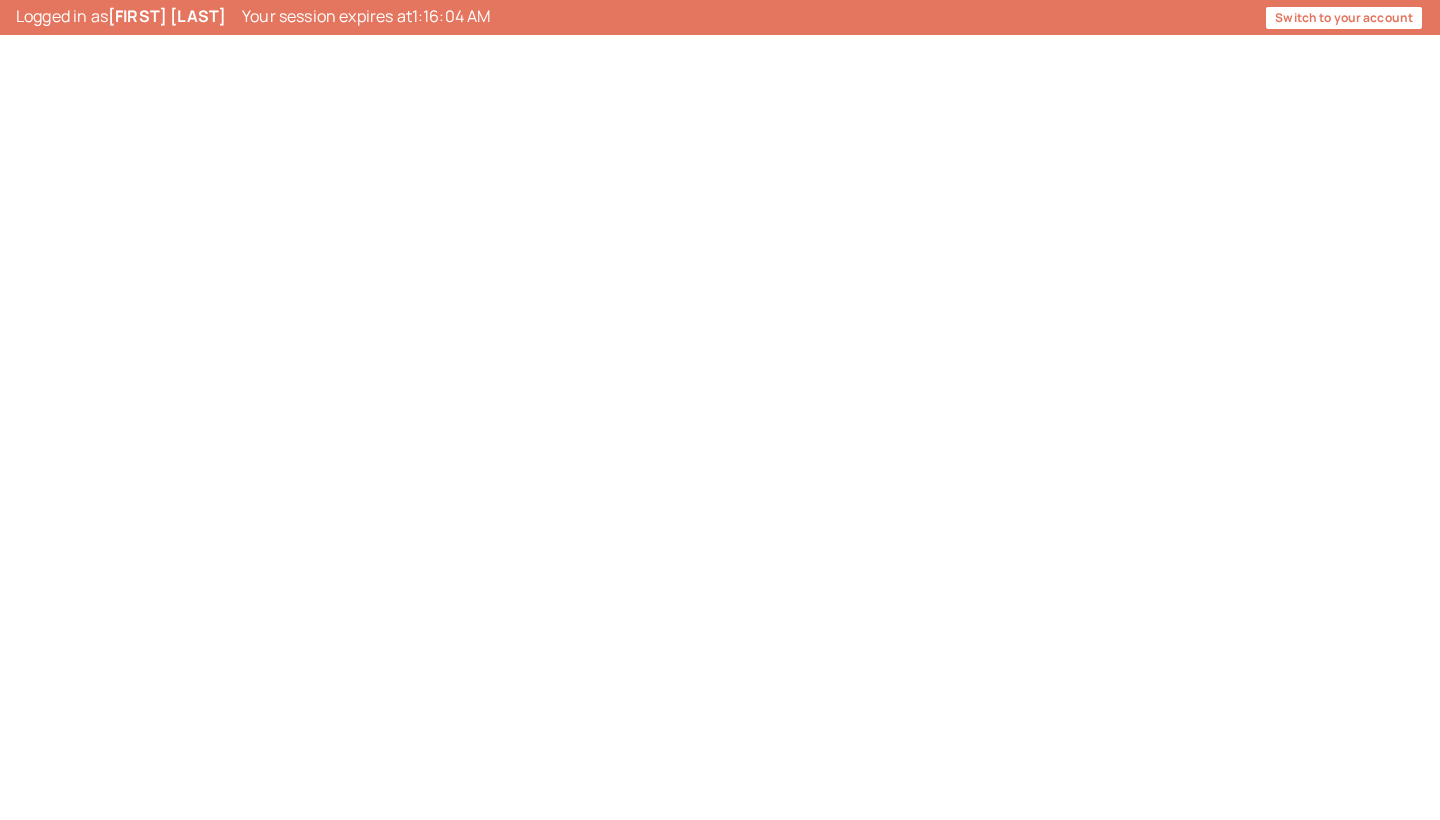scroll, scrollTop: 0, scrollLeft: 0, axis: both 